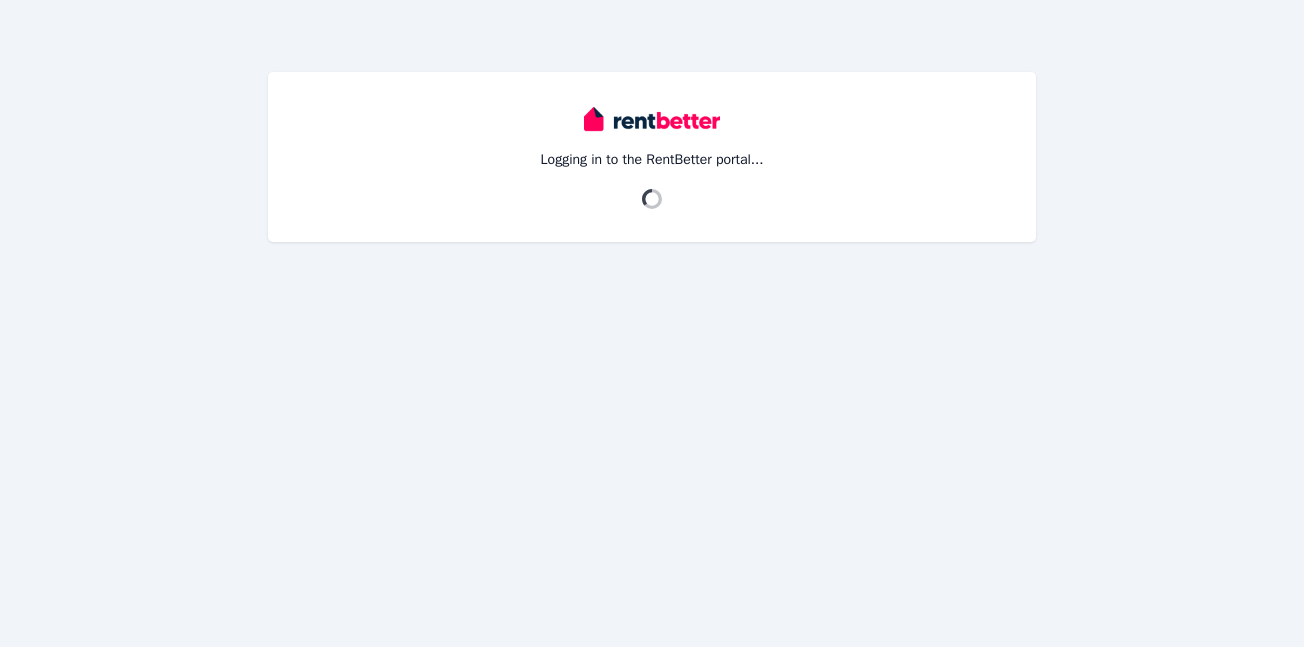 scroll, scrollTop: 0, scrollLeft: 0, axis: both 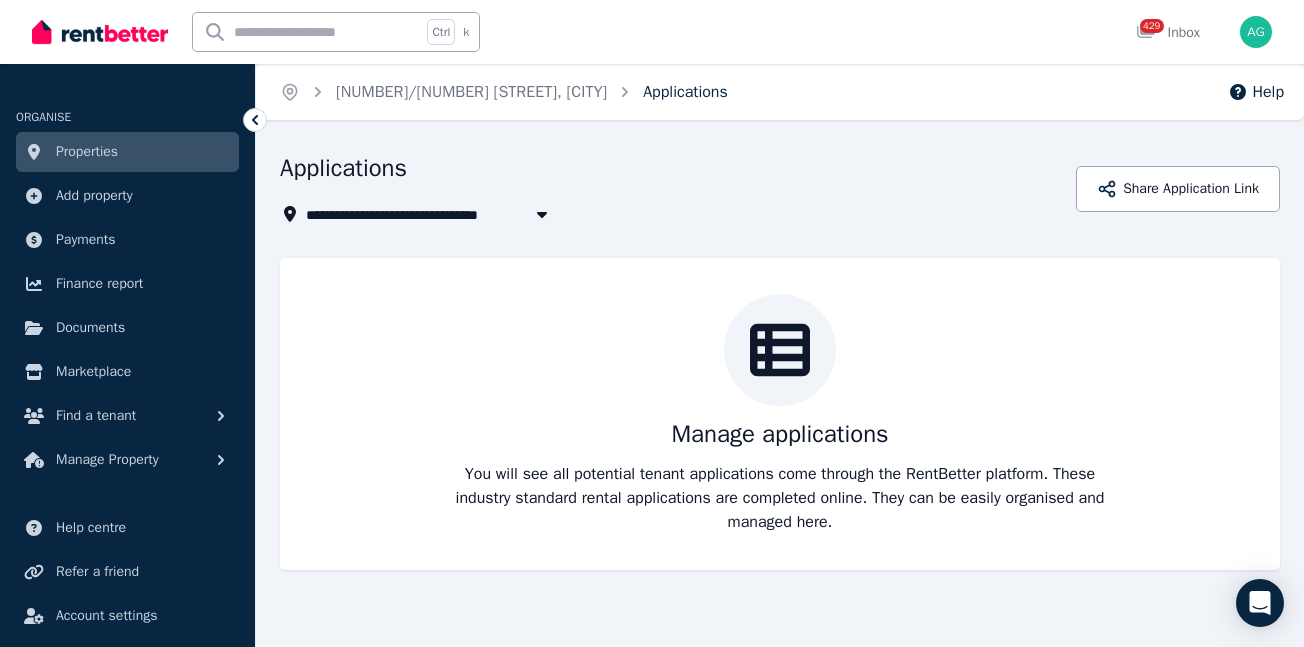 click on "Applications" at bounding box center (685, 92) 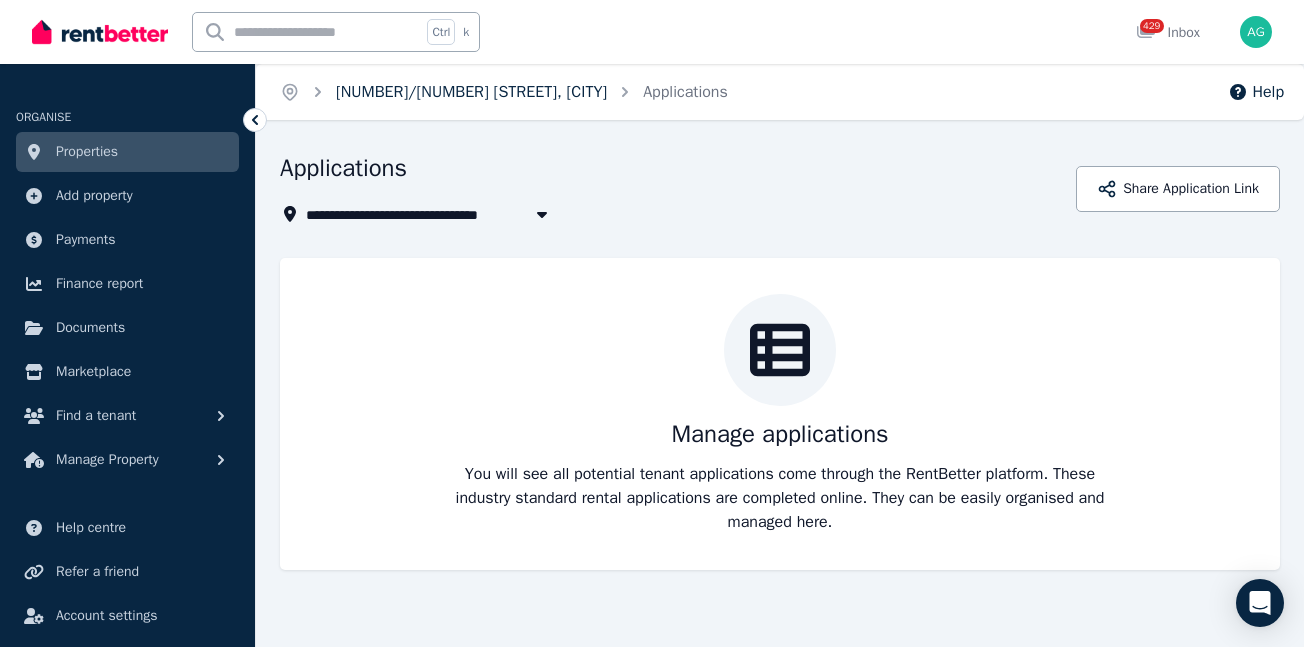 click on "113/5 Whiteside Street, North Ryde" at bounding box center [471, 92] 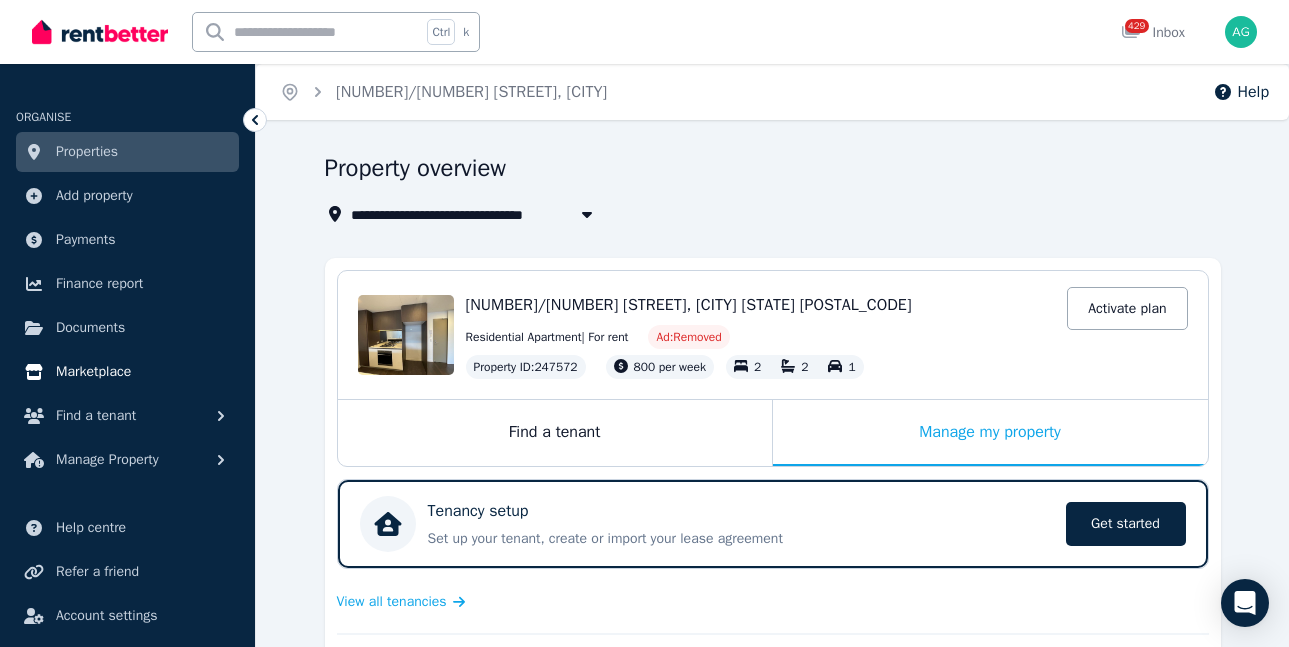 click on "Marketplace" at bounding box center [127, 372] 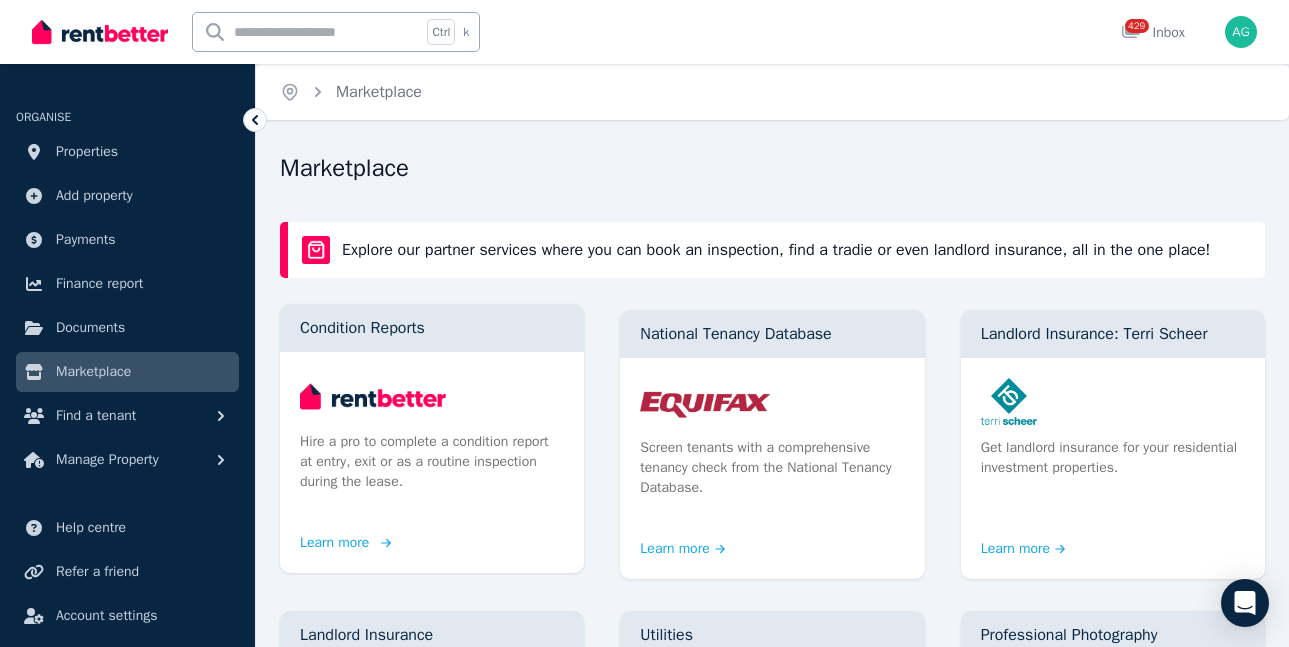 click on "Learn more" at bounding box center [343, 543] 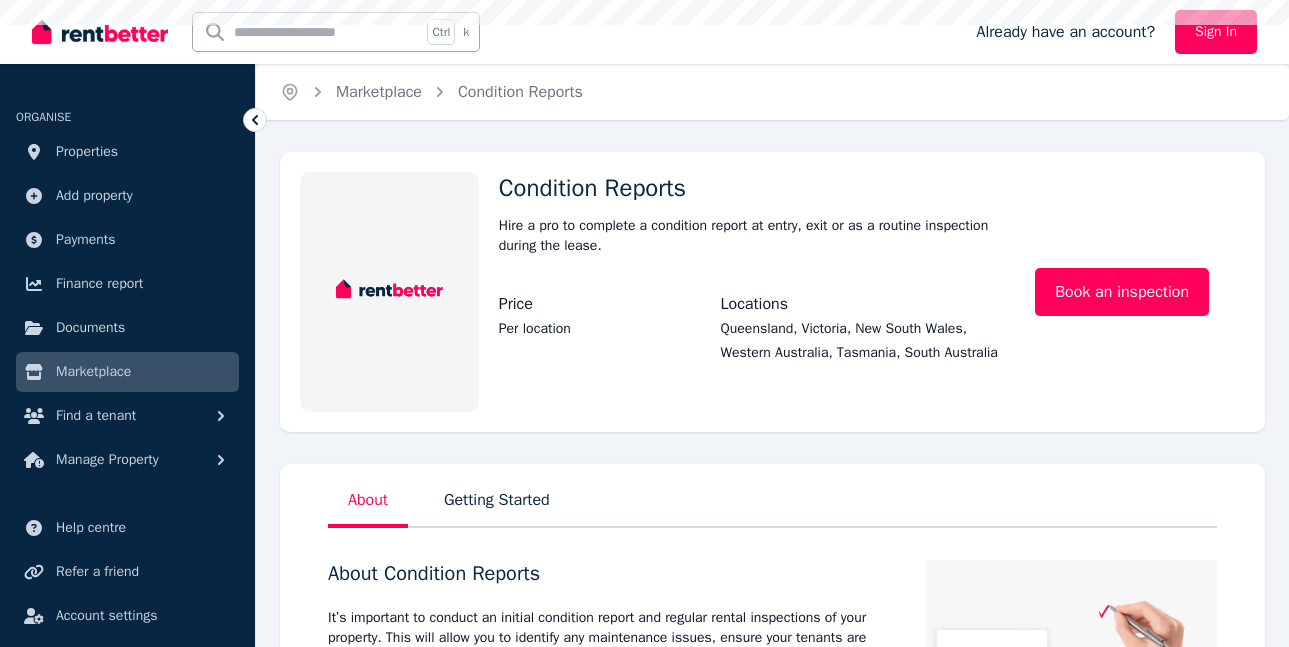 scroll, scrollTop: 0, scrollLeft: 0, axis: both 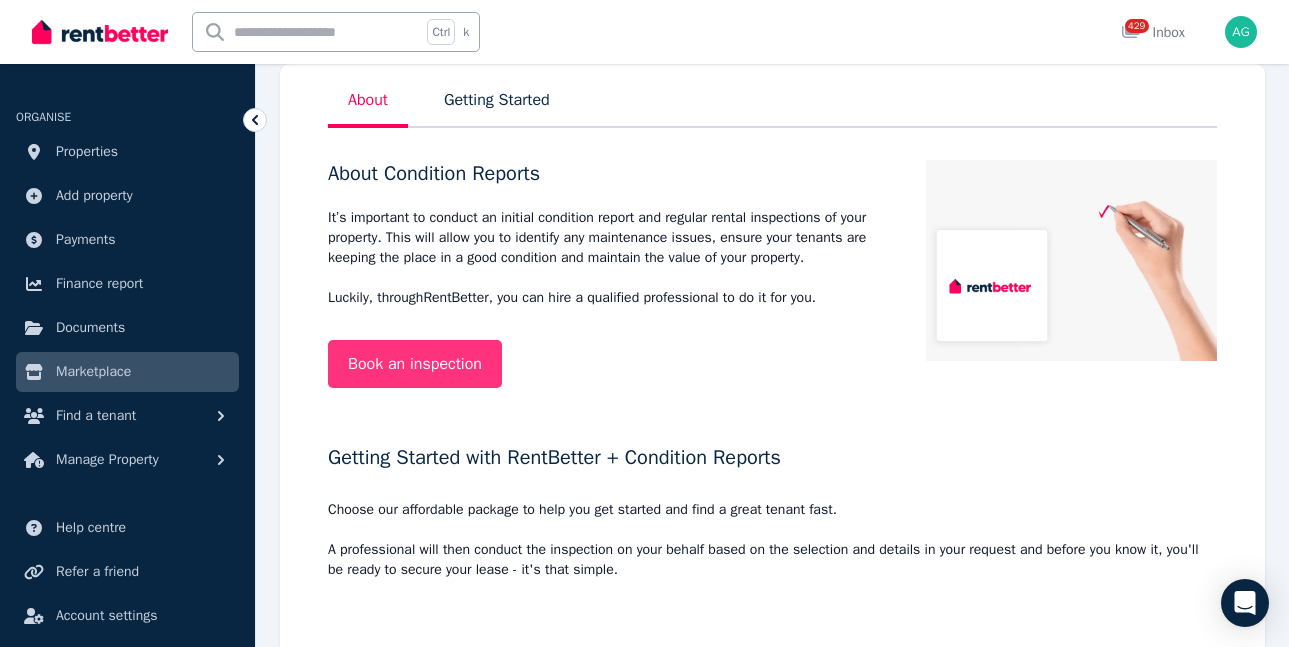 click on "Book an inspection" at bounding box center (415, 364) 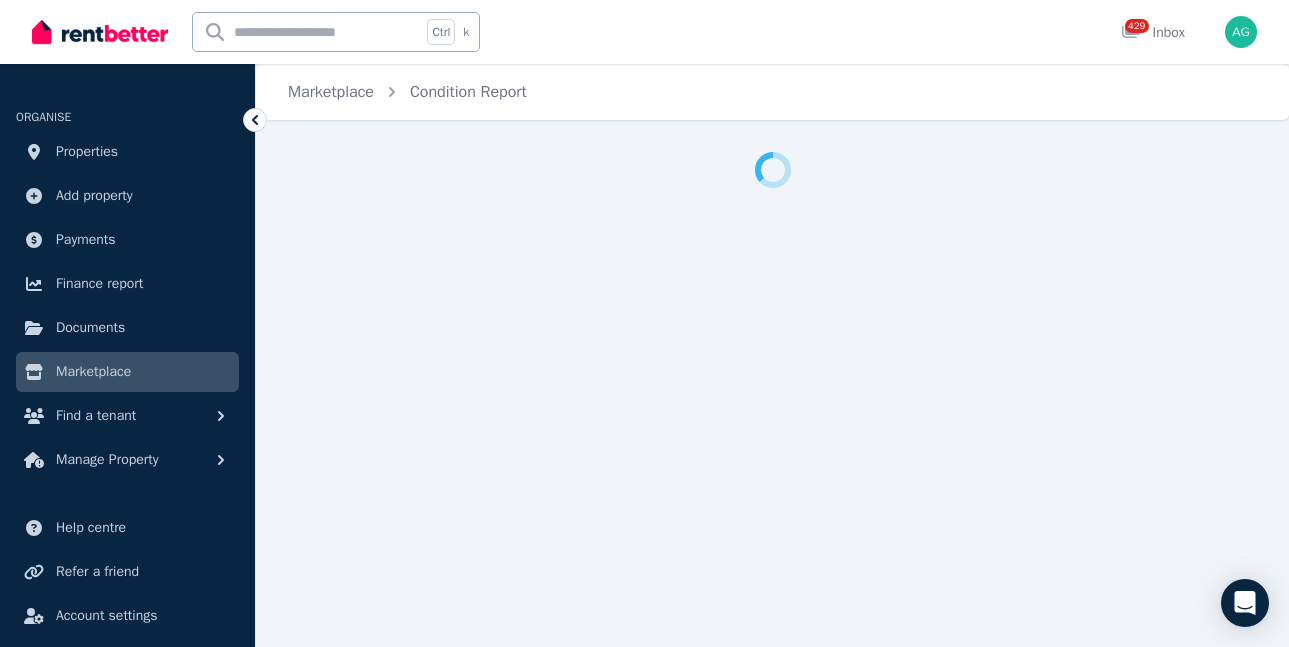 scroll, scrollTop: 0, scrollLeft: 0, axis: both 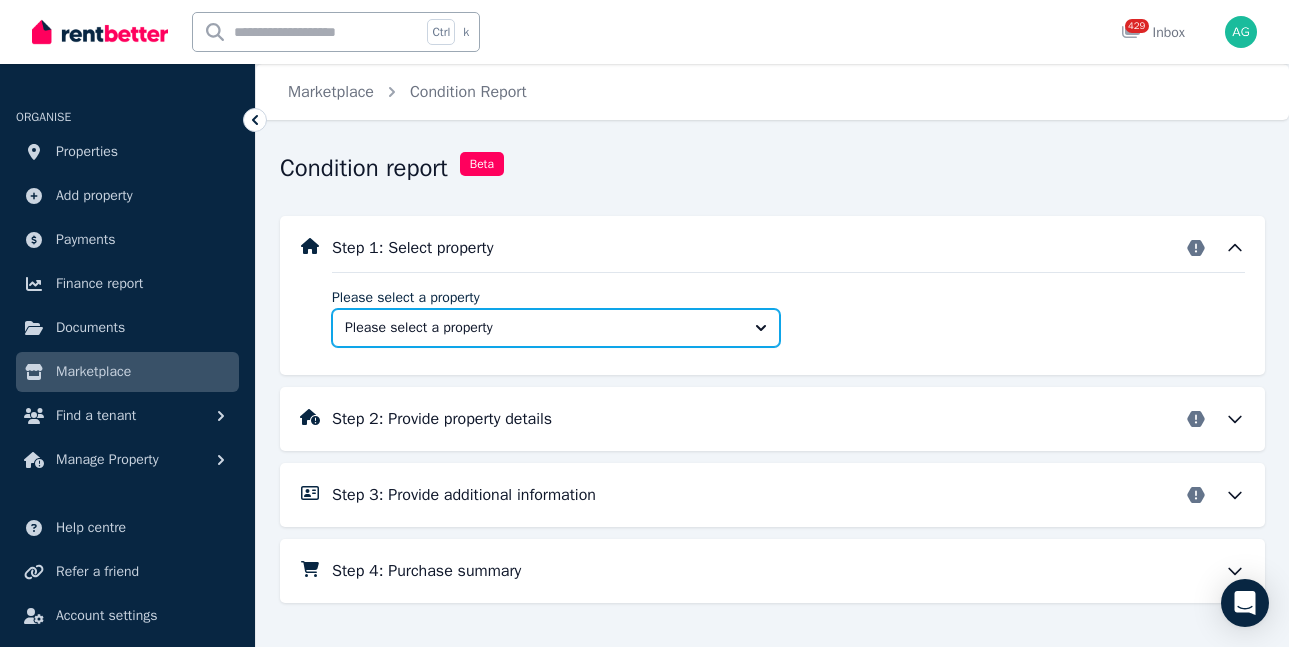 click on "Please select a property" at bounding box center (542, 328) 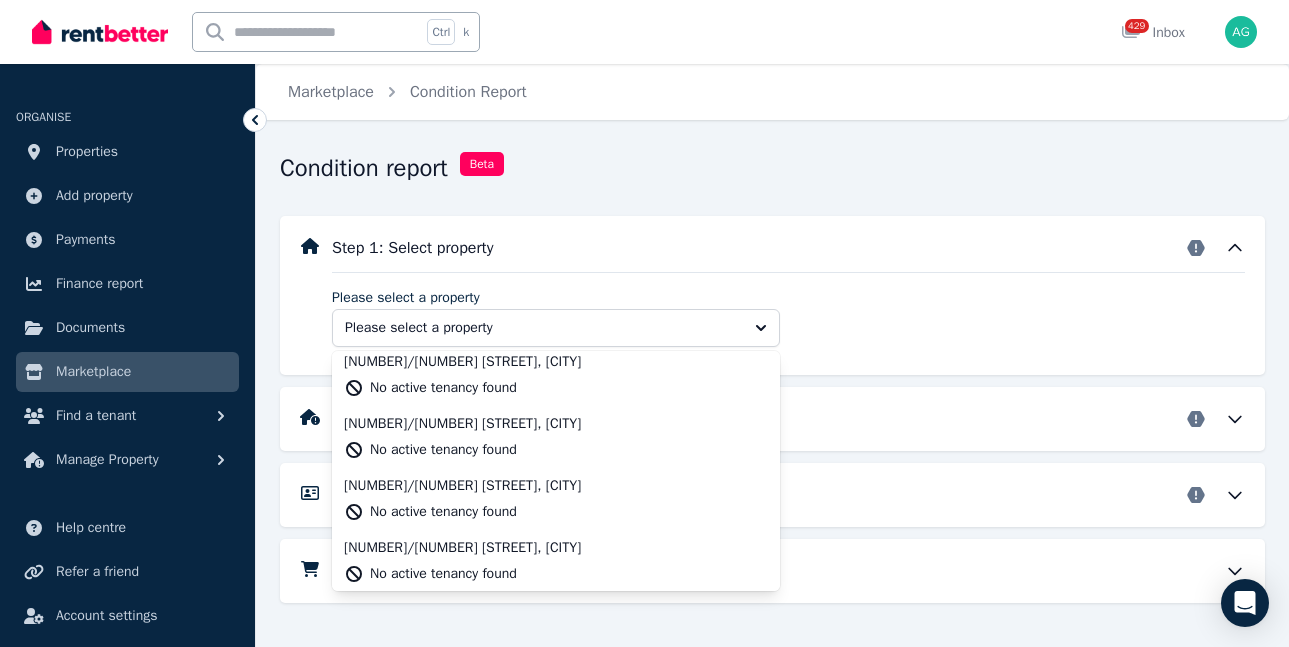 scroll, scrollTop: 1106, scrollLeft: 0, axis: vertical 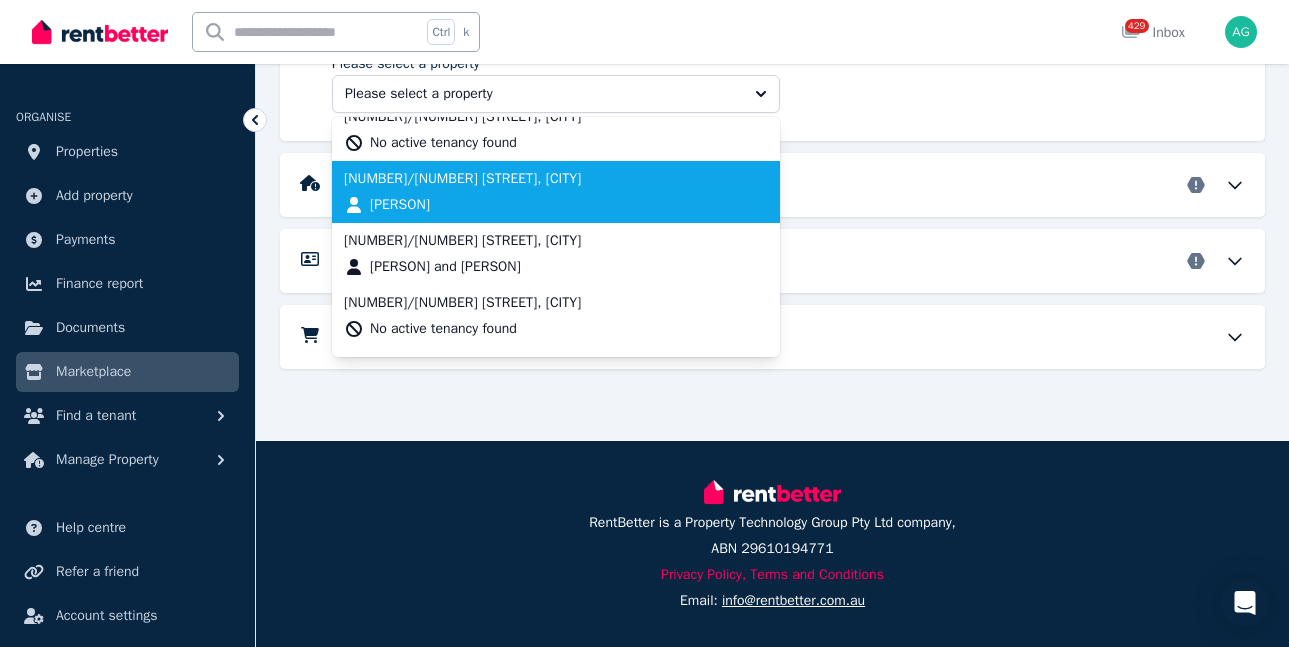 click on "[NUMBER]/[NUMBER] [STREET], [CITY] [PERSON]" at bounding box center (556, 192) 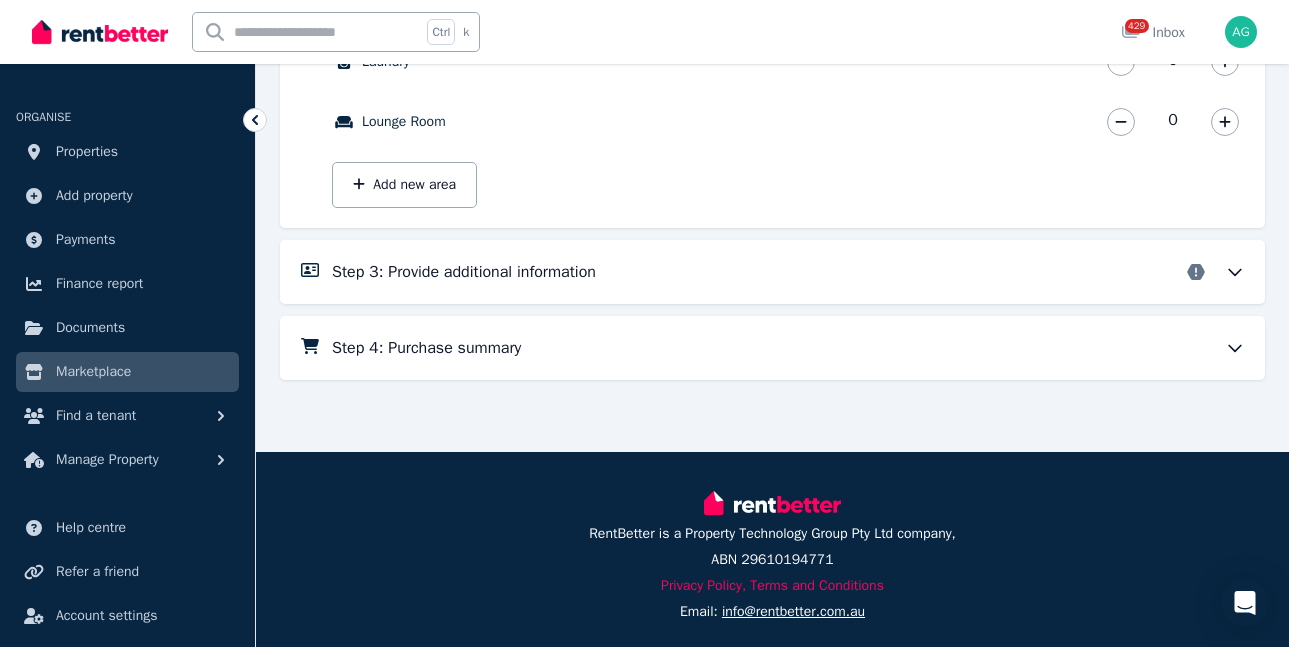 scroll, scrollTop: 811, scrollLeft: 0, axis: vertical 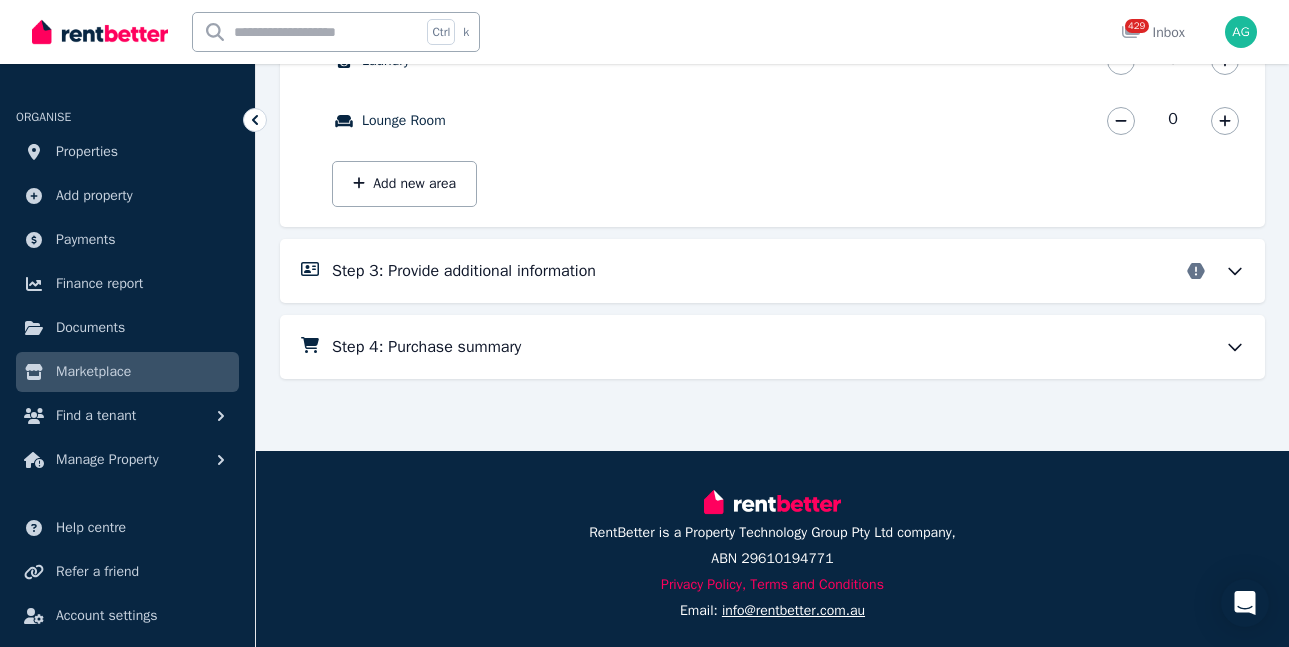 click on "Step 4: Purchase summary" at bounding box center (788, 347) 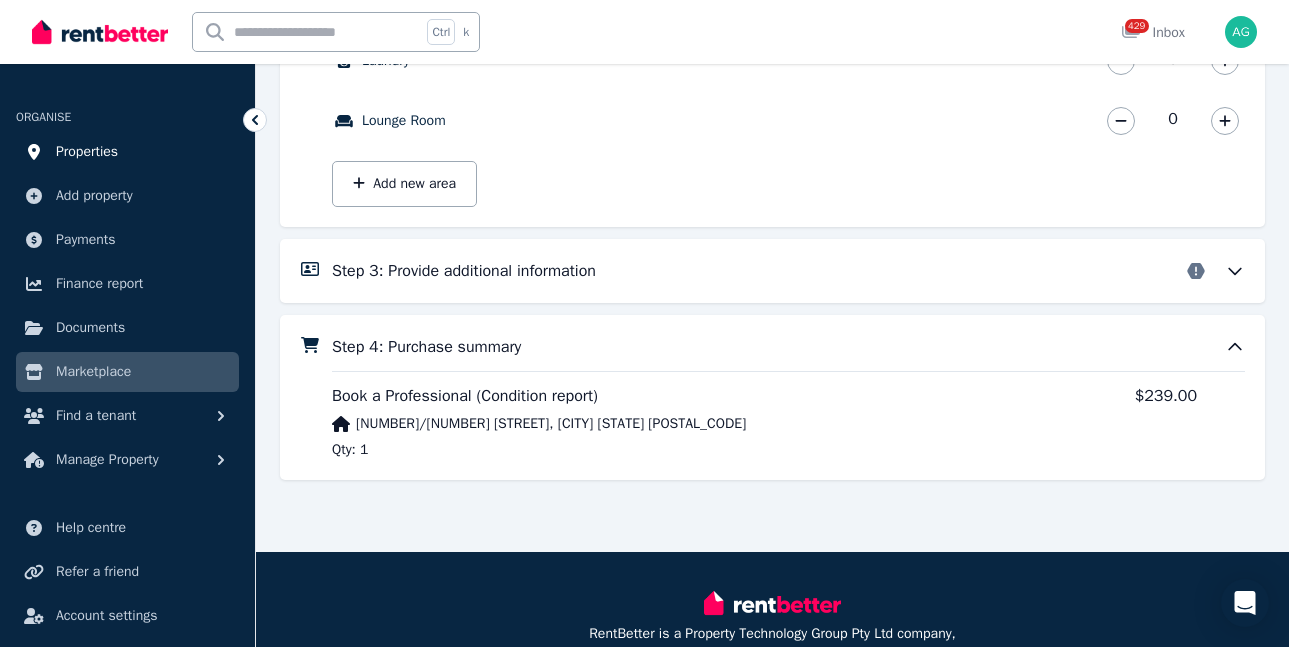 click on "Properties" at bounding box center (127, 152) 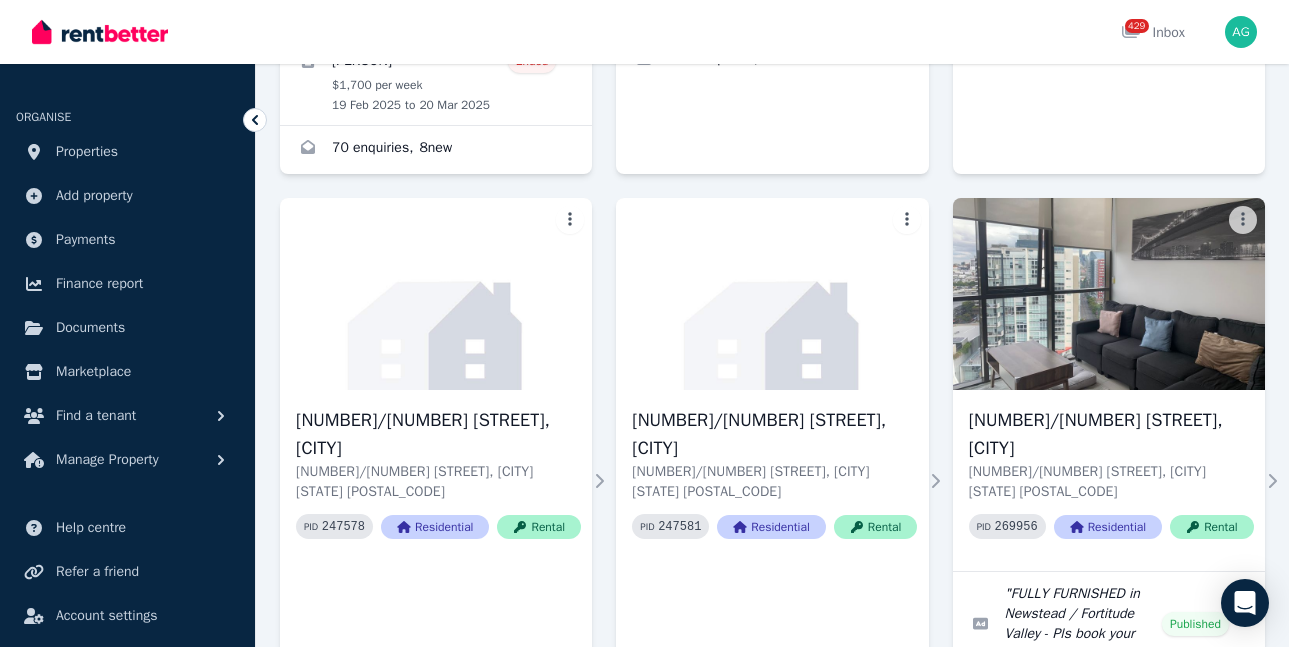 scroll, scrollTop: 2000, scrollLeft: 0, axis: vertical 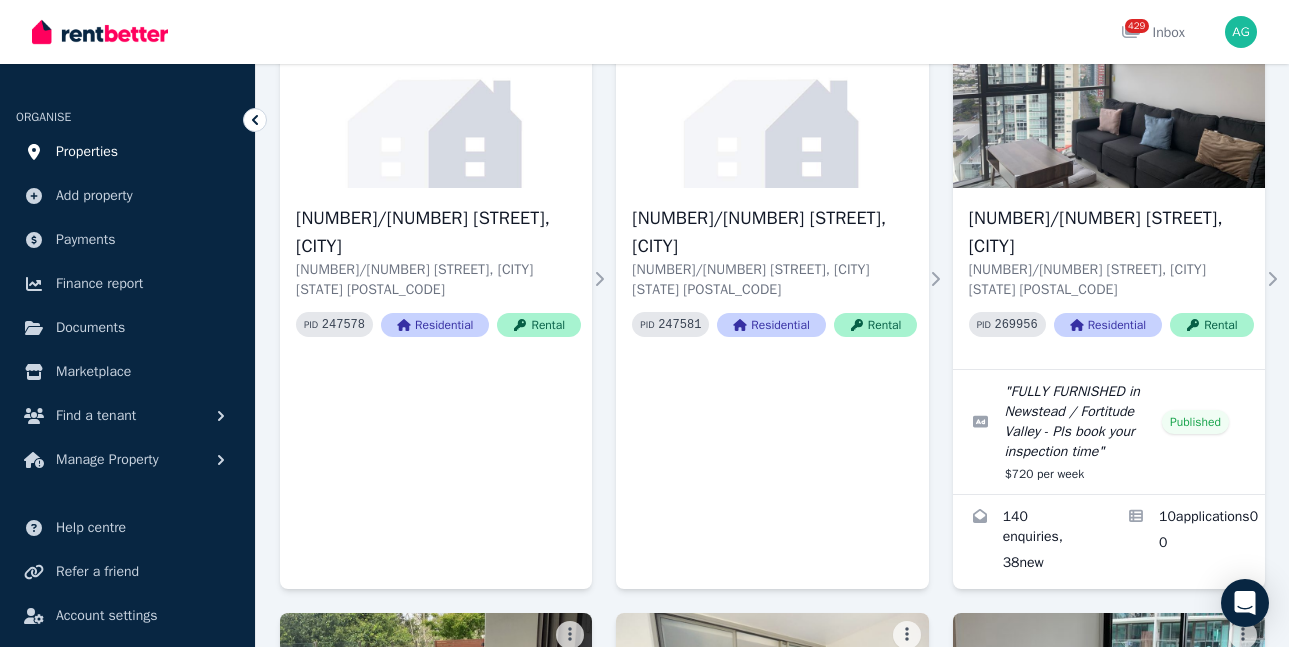 click on "Properties" at bounding box center [127, 152] 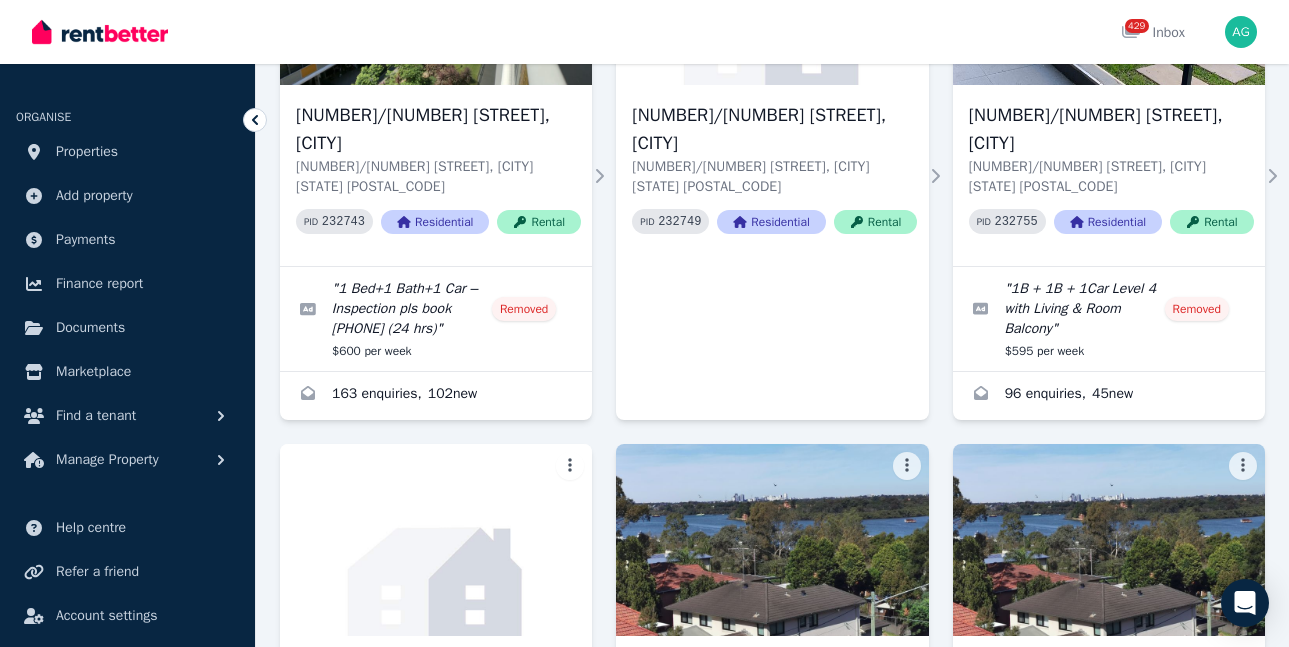 scroll, scrollTop: 100, scrollLeft: 0, axis: vertical 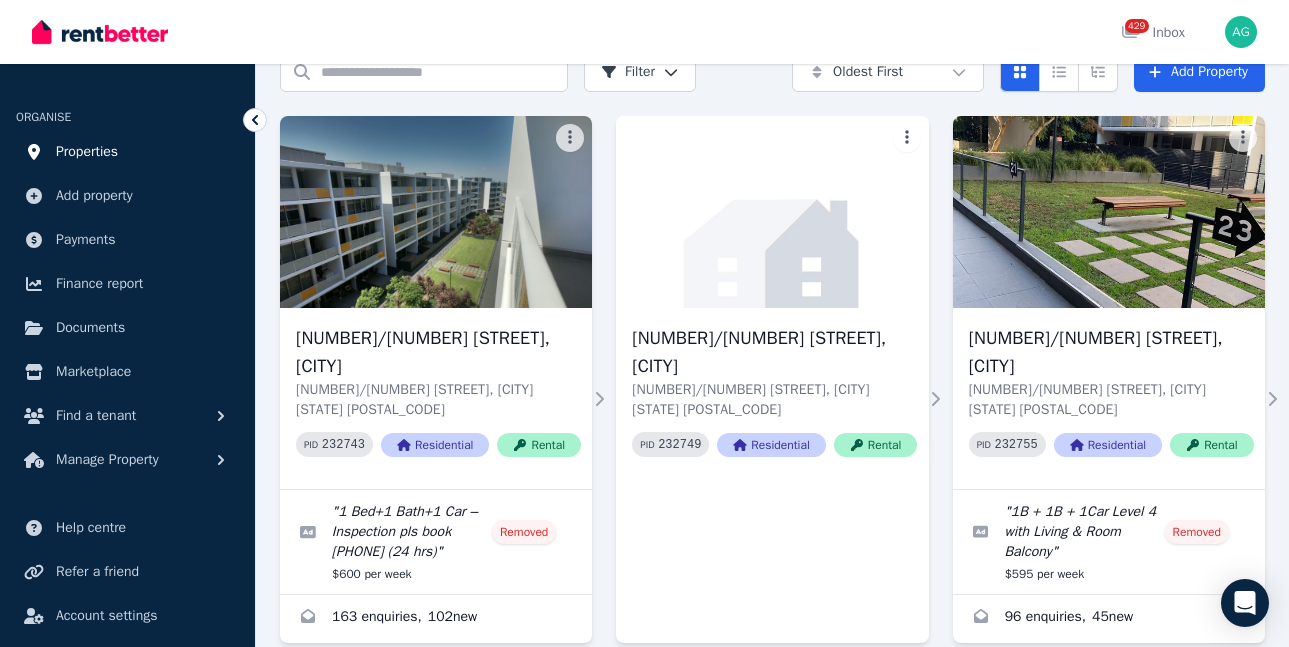 click on "Properties" at bounding box center [87, 152] 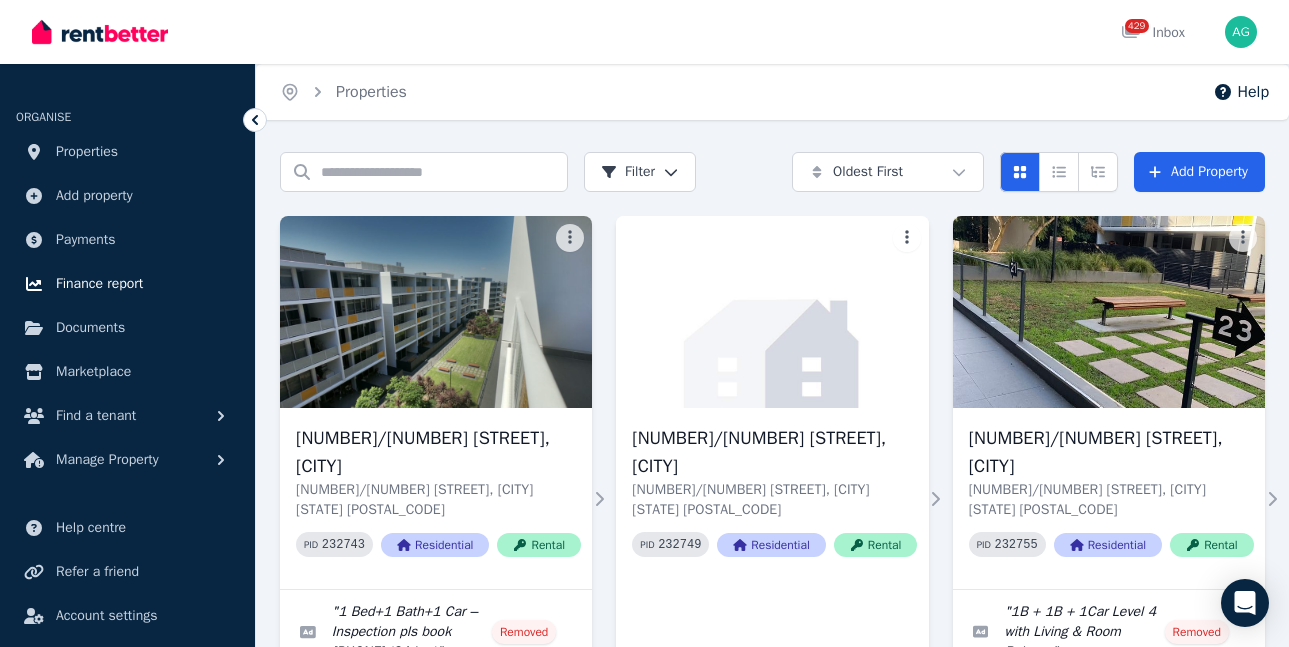 click on "Finance report" at bounding box center (99, 284) 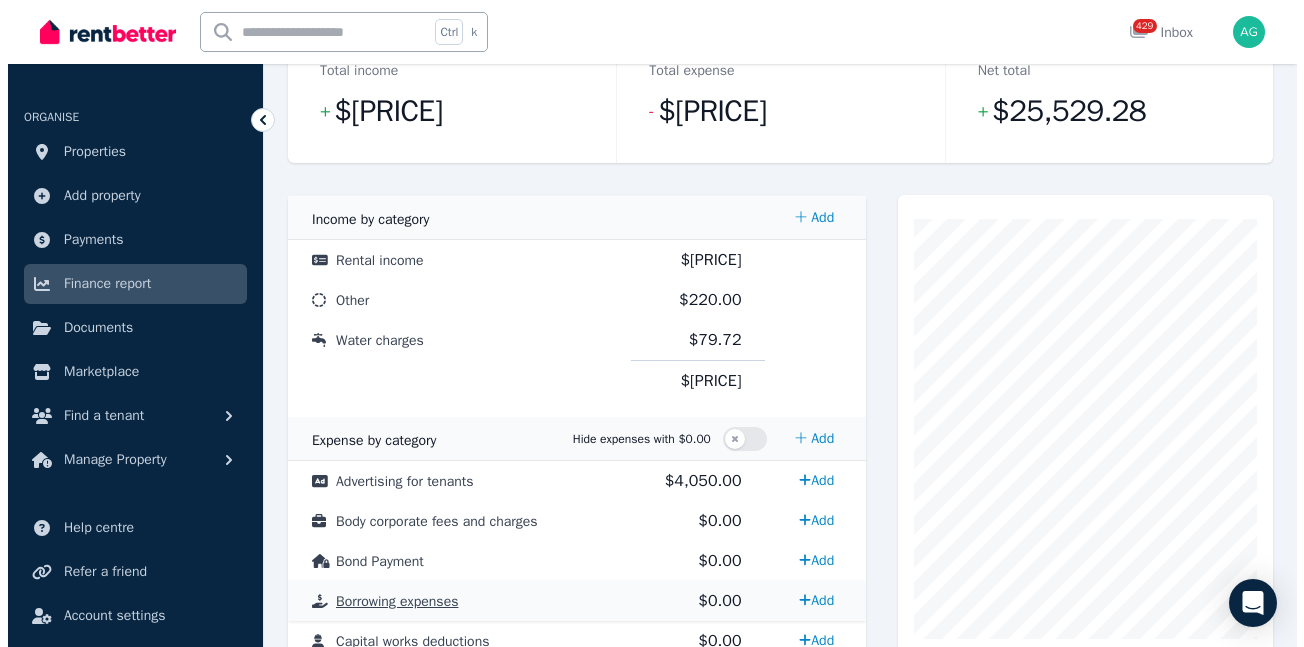 scroll, scrollTop: 300, scrollLeft: 0, axis: vertical 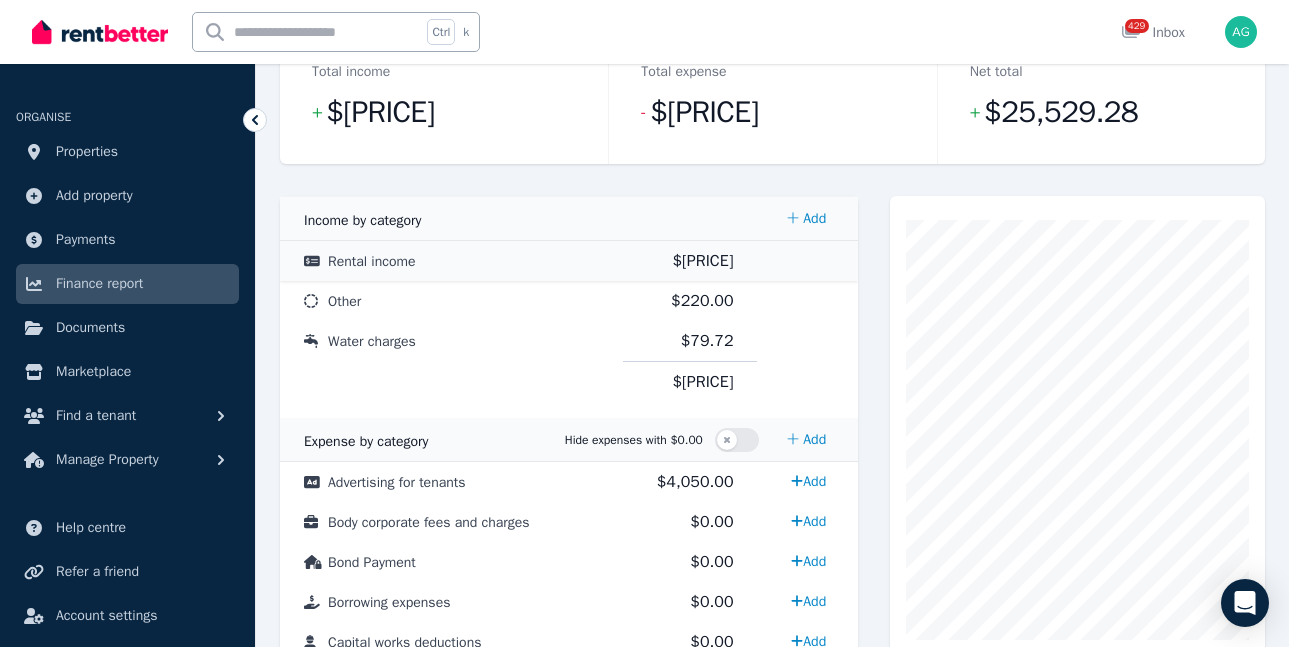 click on "$[PRICE]" at bounding box center [702, 261] 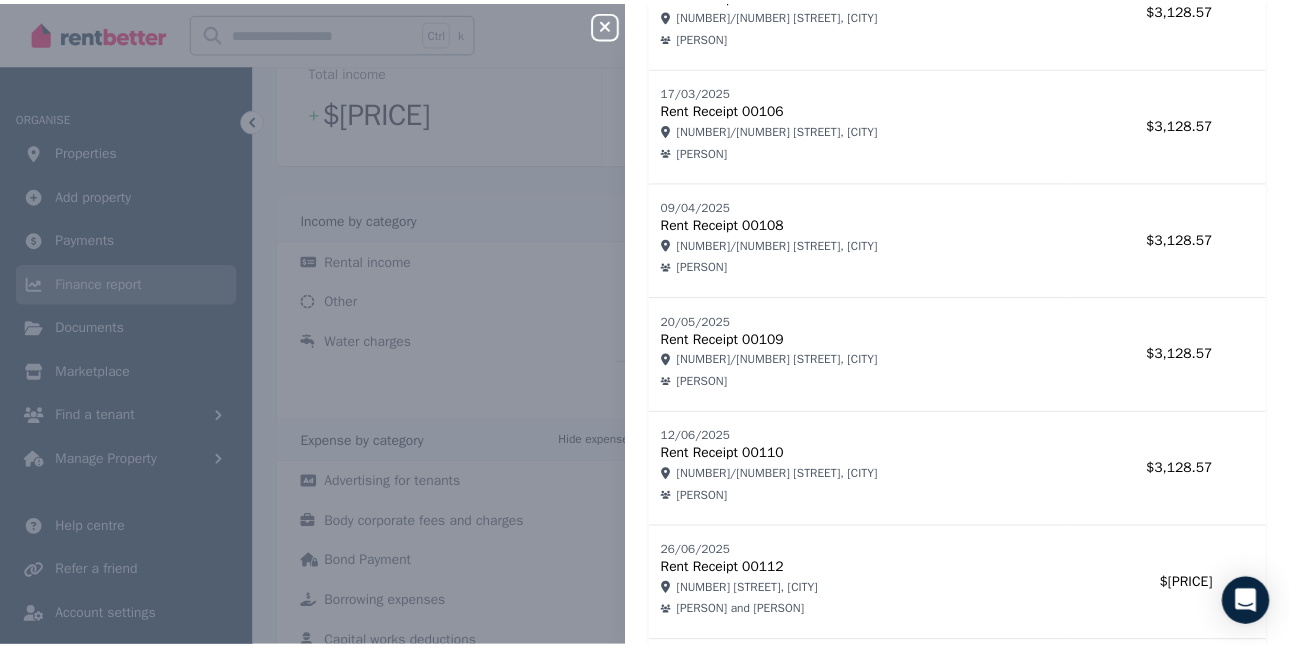 scroll, scrollTop: 0, scrollLeft: 0, axis: both 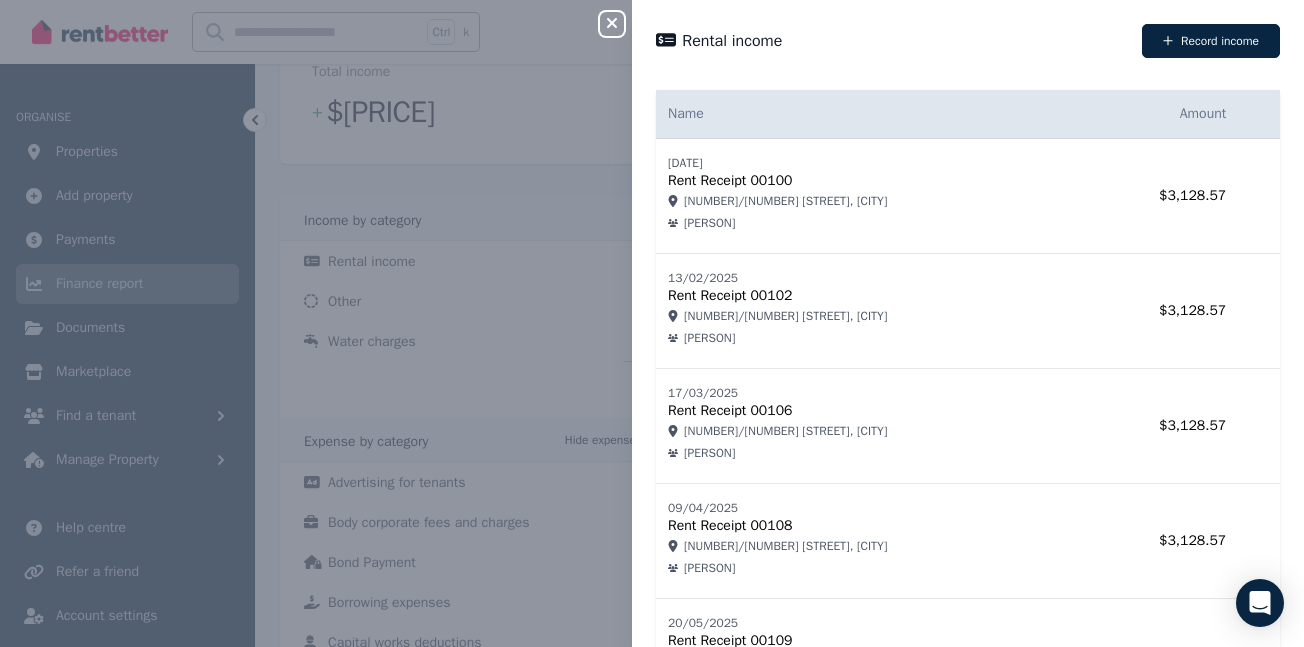 click on "[NUMBER]/[NUMBER] [STREET], [CITY]" at bounding box center (785, 201) 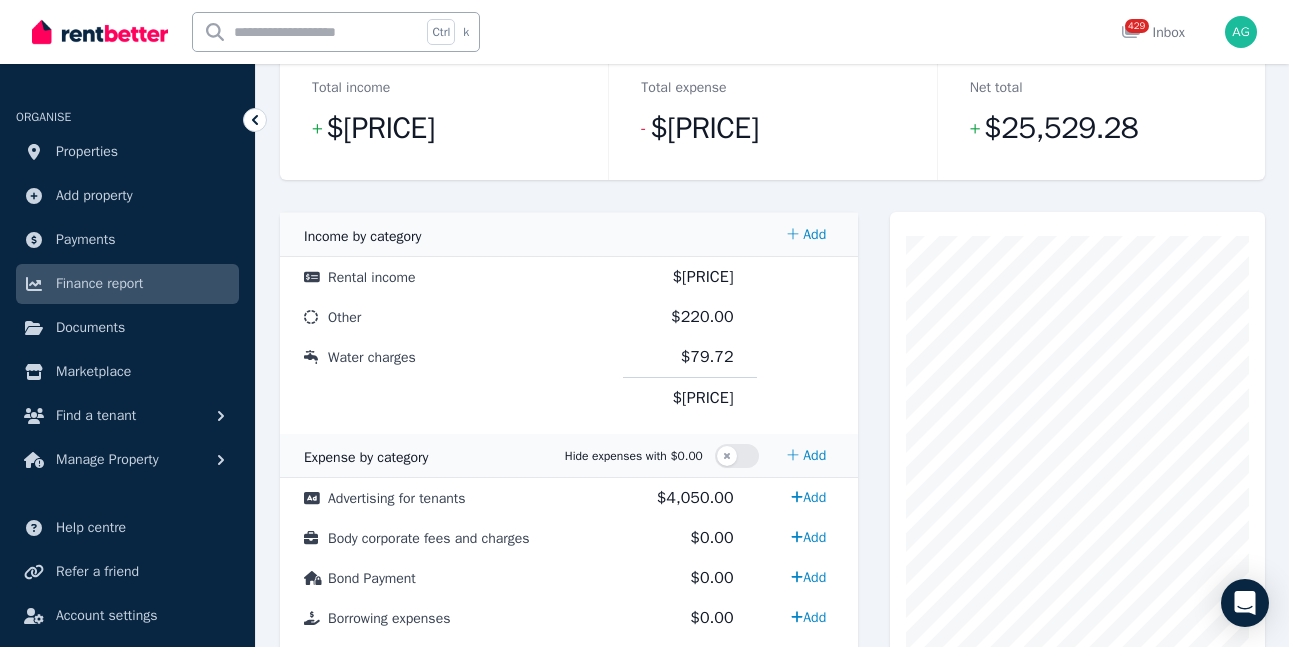 scroll, scrollTop: 84, scrollLeft: 0, axis: vertical 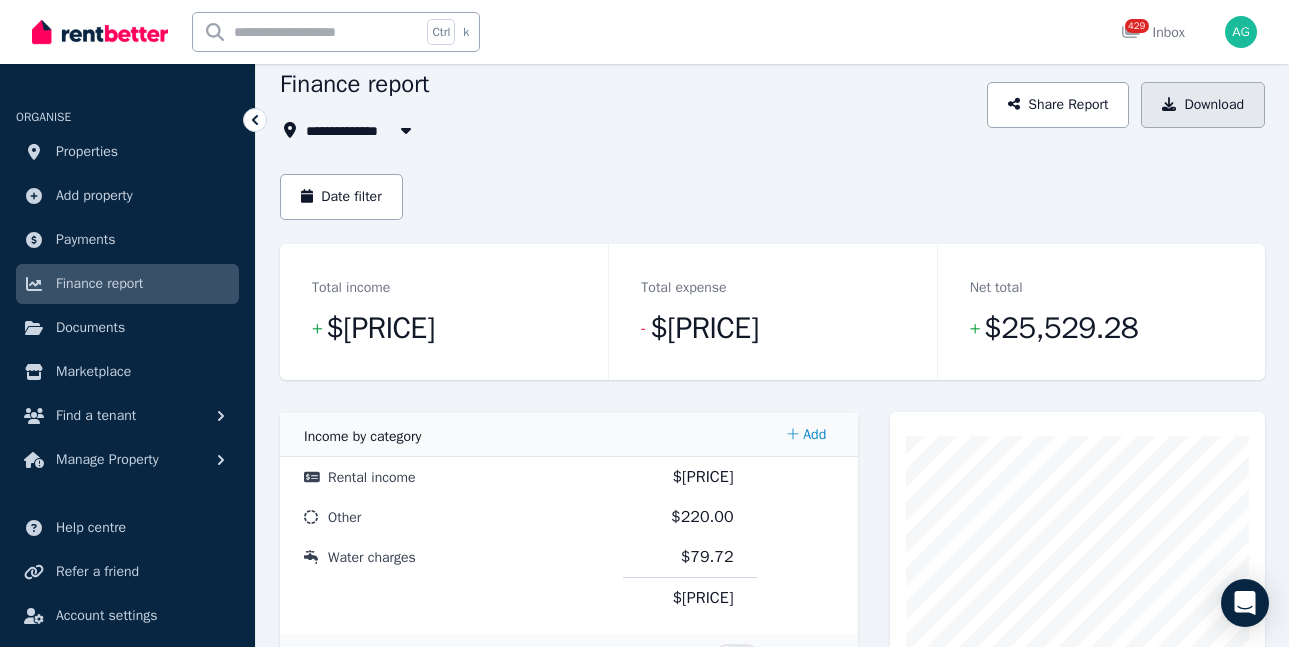 click on "Download" at bounding box center (1203, 105) 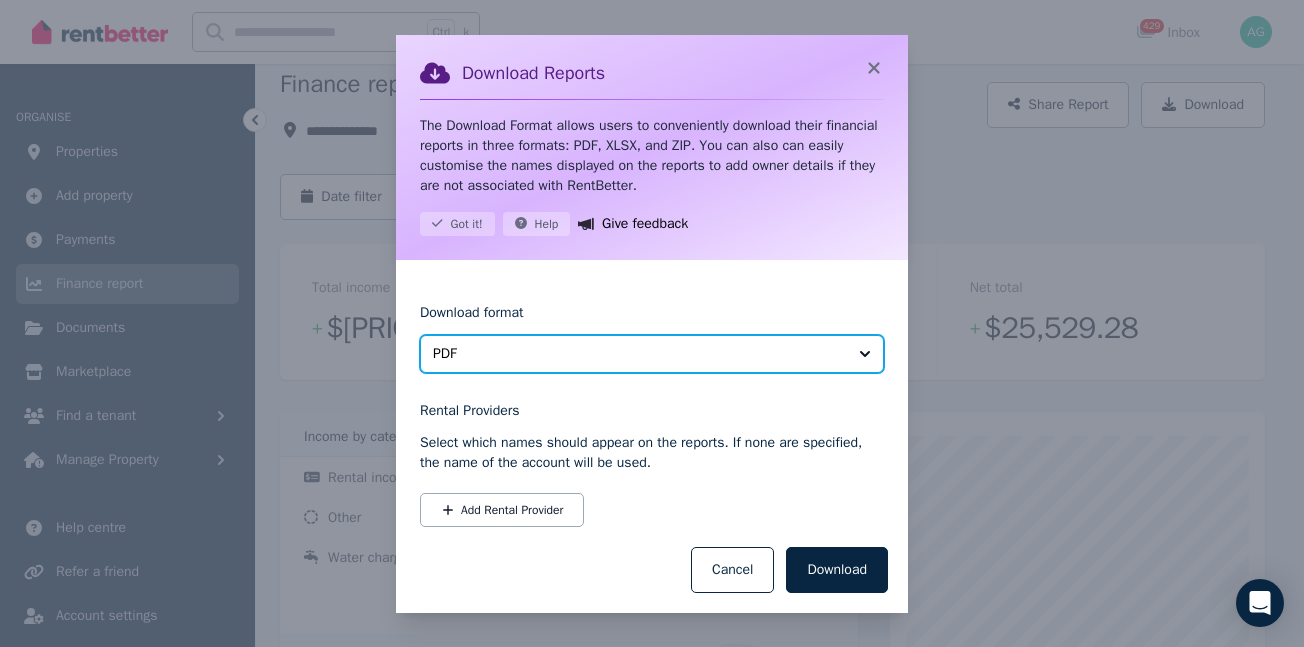 click on "PDF" at bounding box center [638, 354] 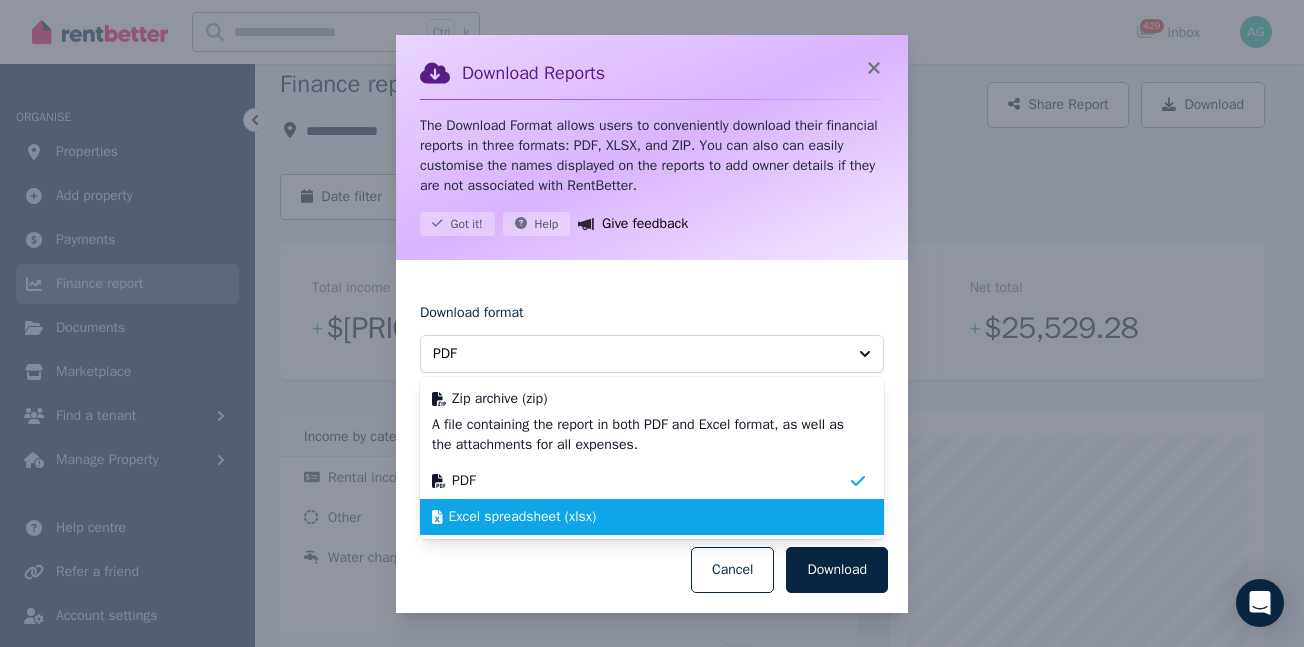 click on "Excel spreadsheet (xlsx)" at bounding box center (523, 517) 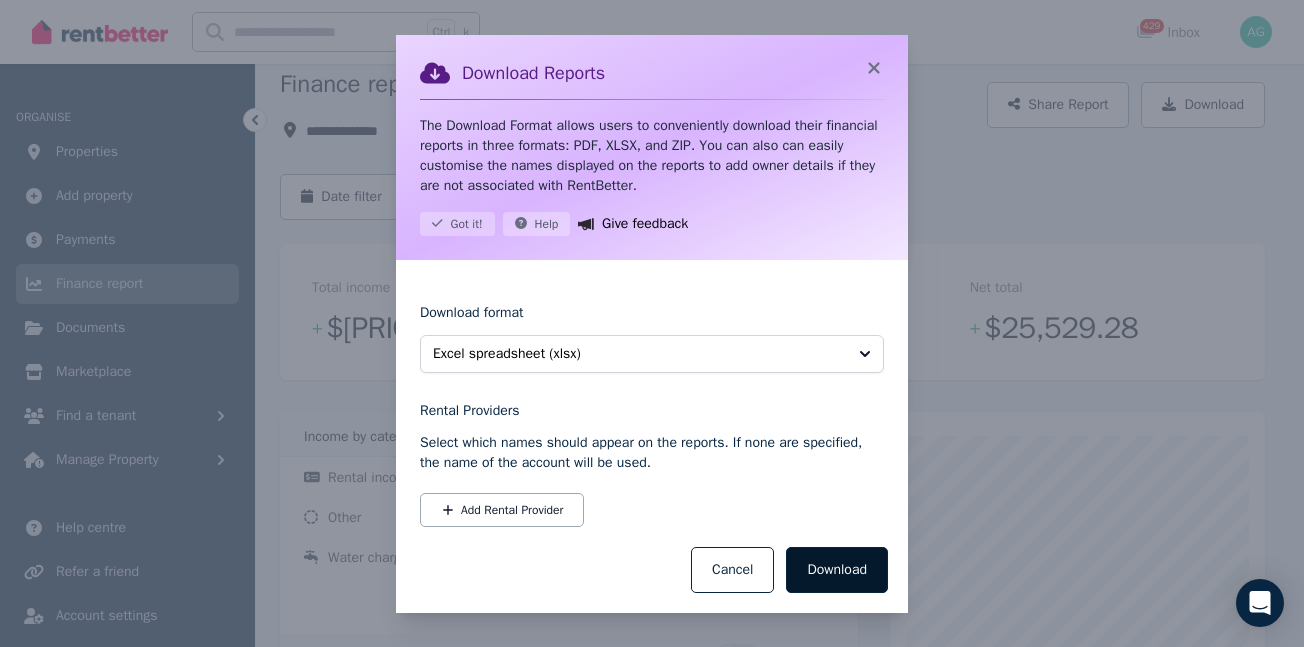 click on "Download" at bounding box center (837, 570) 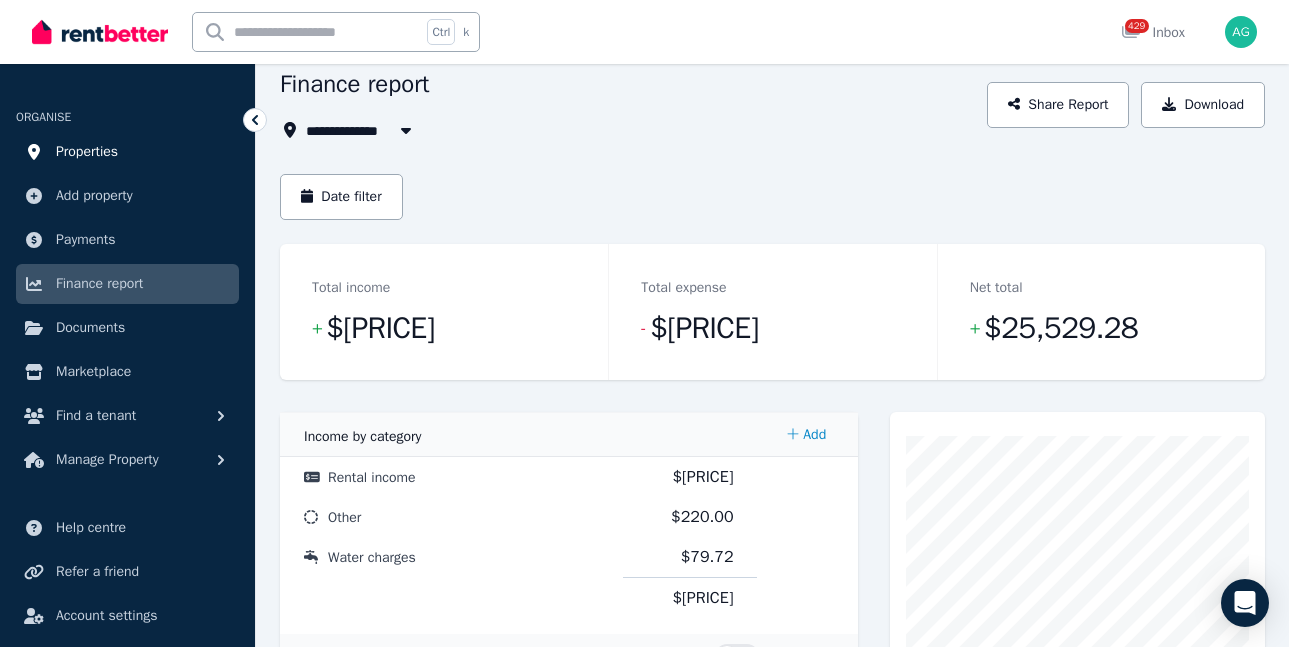 click on "Properties" at bounding box center (87, 152) 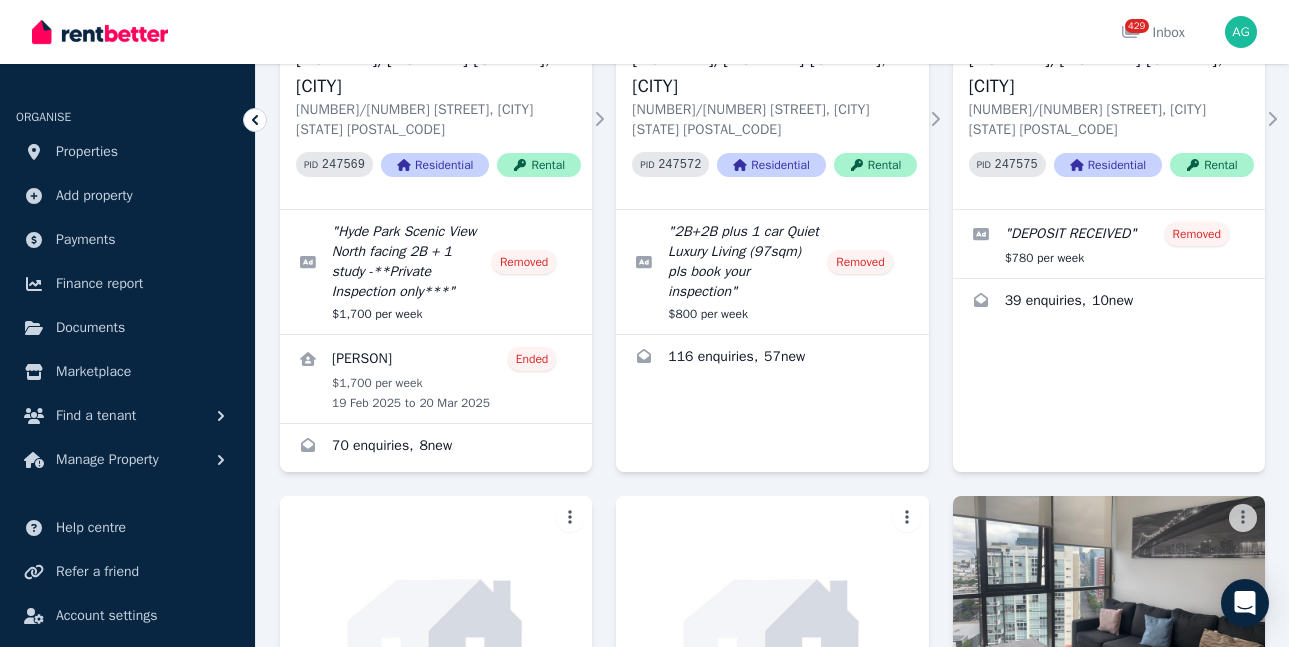 scroll, scrollTop: 1900, scrollLeft: 0, axis: vertical 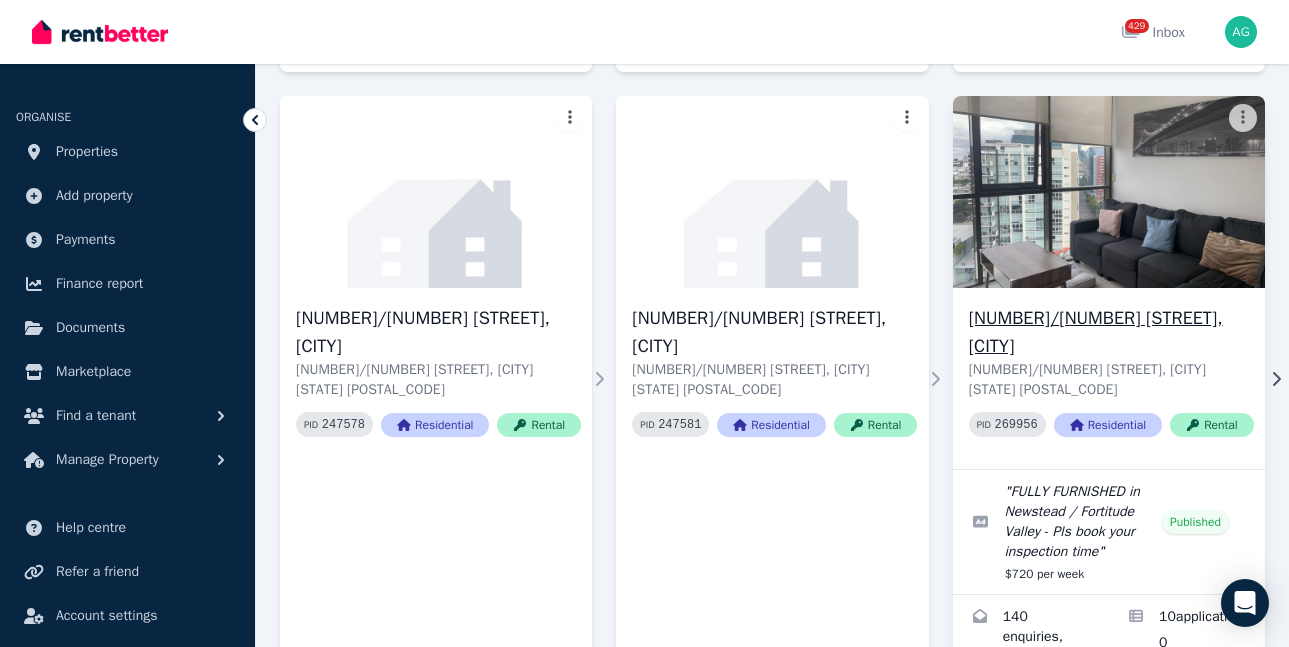 click on "[NUMBER]/[NUMBER] [STREET], [CITY]" at bounding box center (1111, 332) 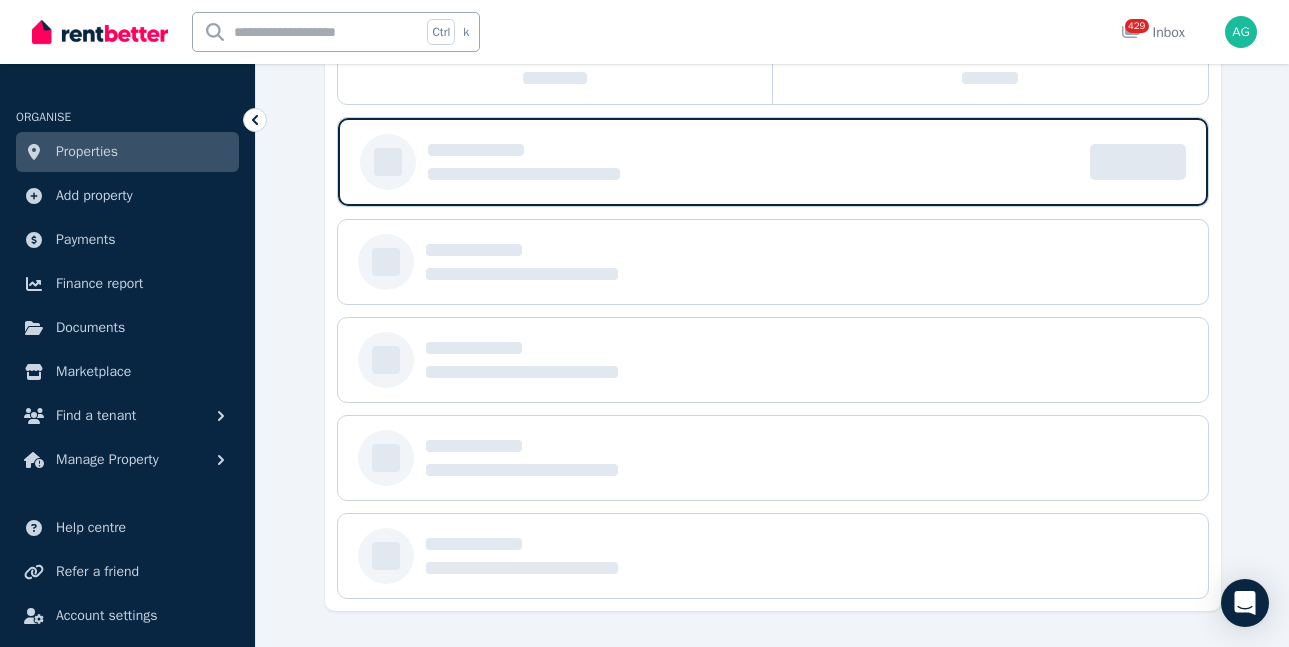scroll, scrollTop: 0, scrollLeft: 0, axis: both 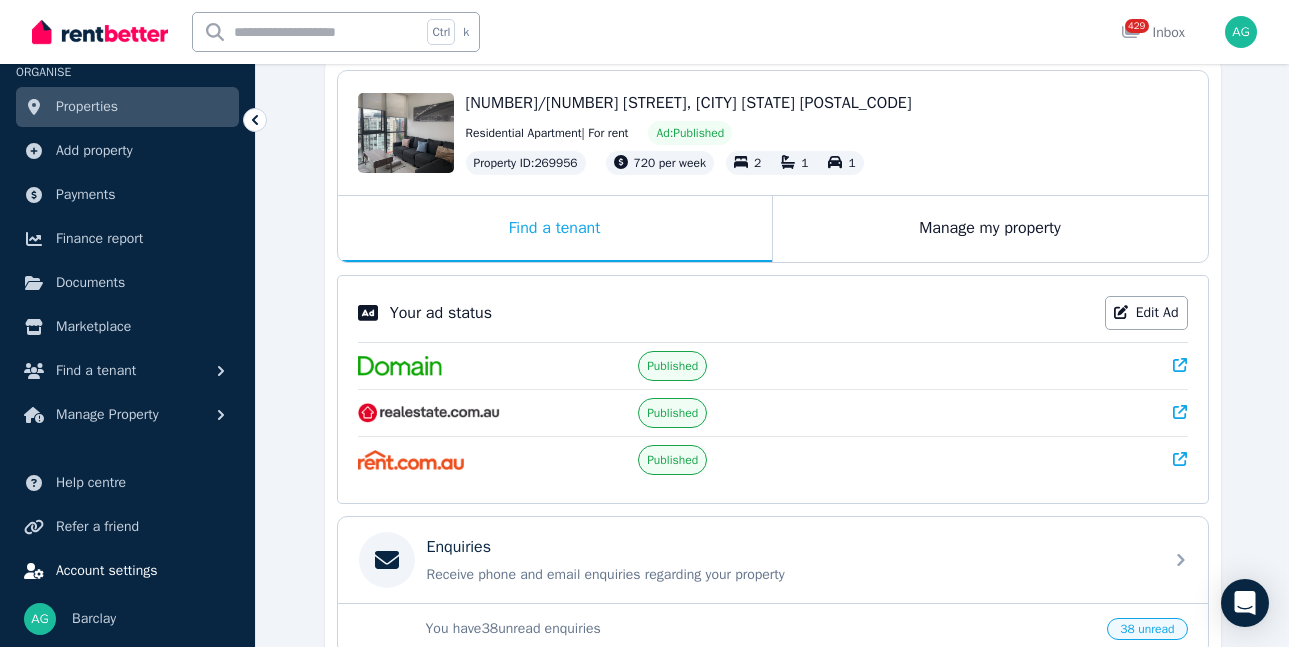click on "Account settings" at bounding box center [107, 571] 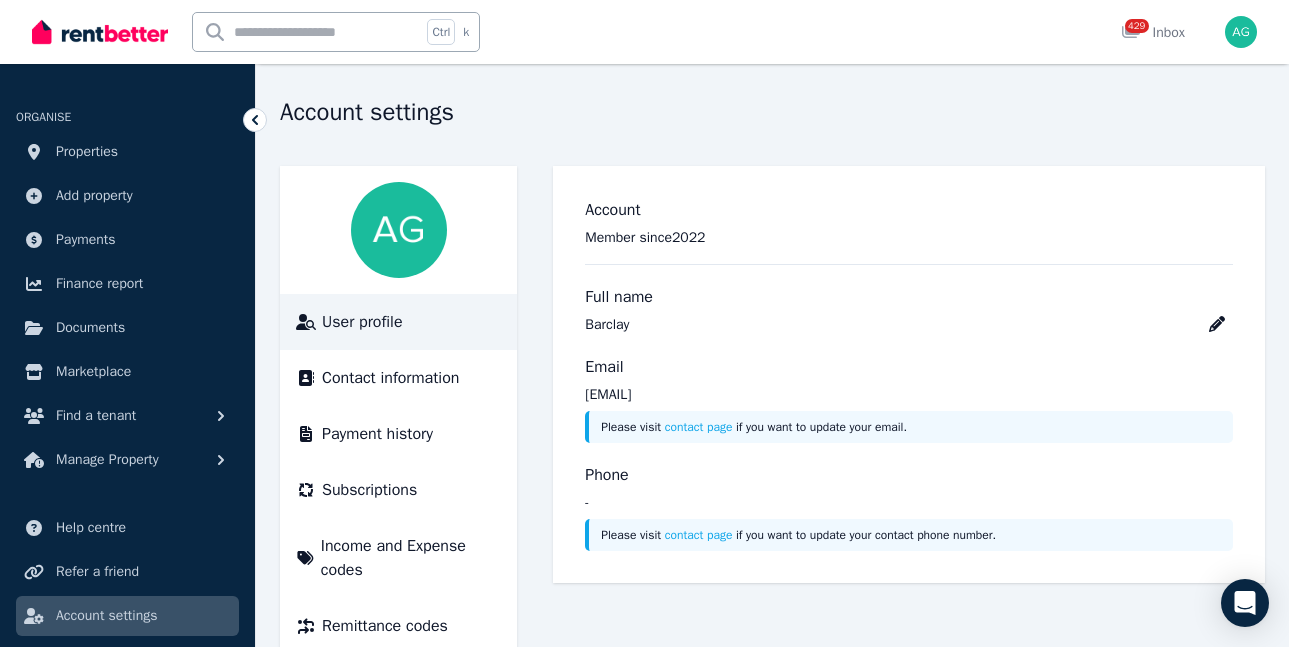 scroll, scrollTop: 99, scrollLeft: 0, axis: vertical 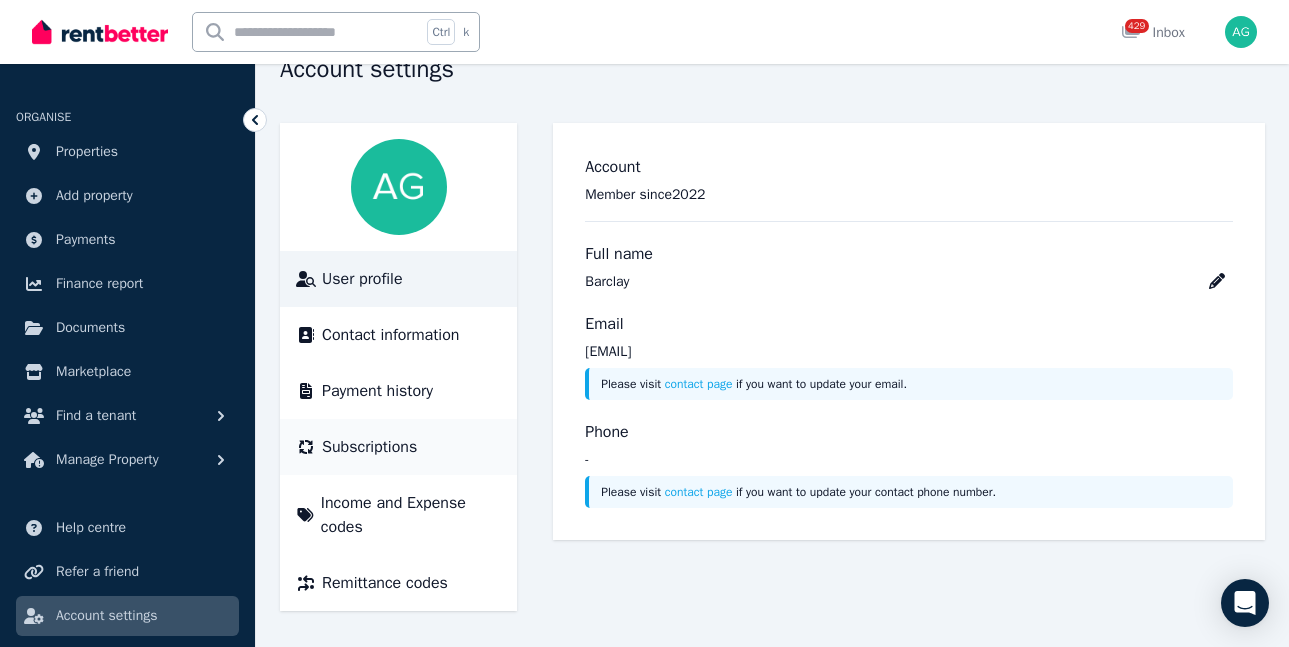 click on "Subscriptions" at bounding box center [369, 447] 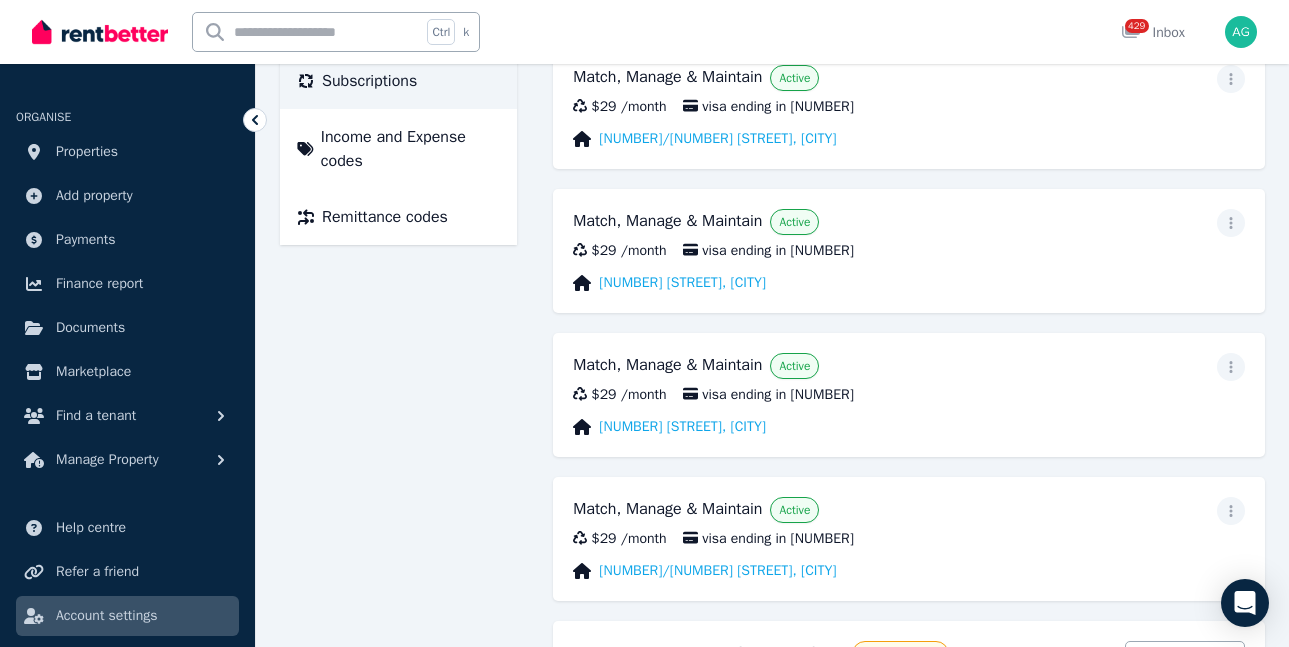 scroll, scrollTop: 500, scrollLeft: 0, axis: vertical 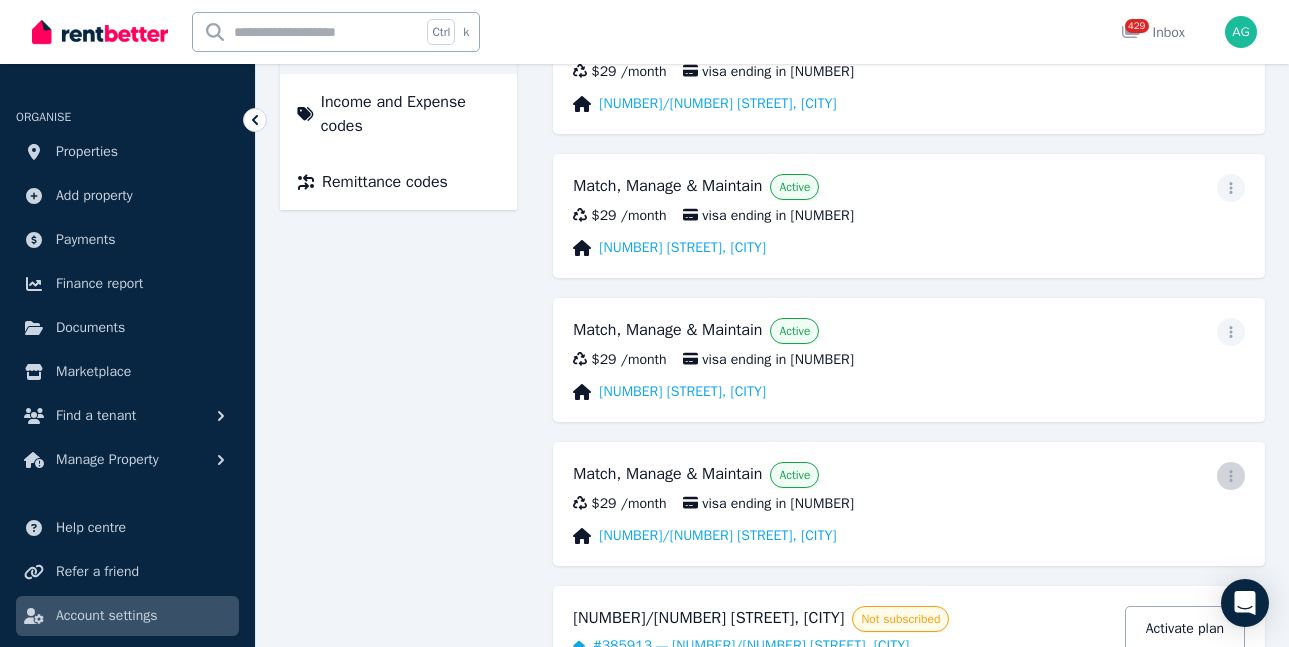 click 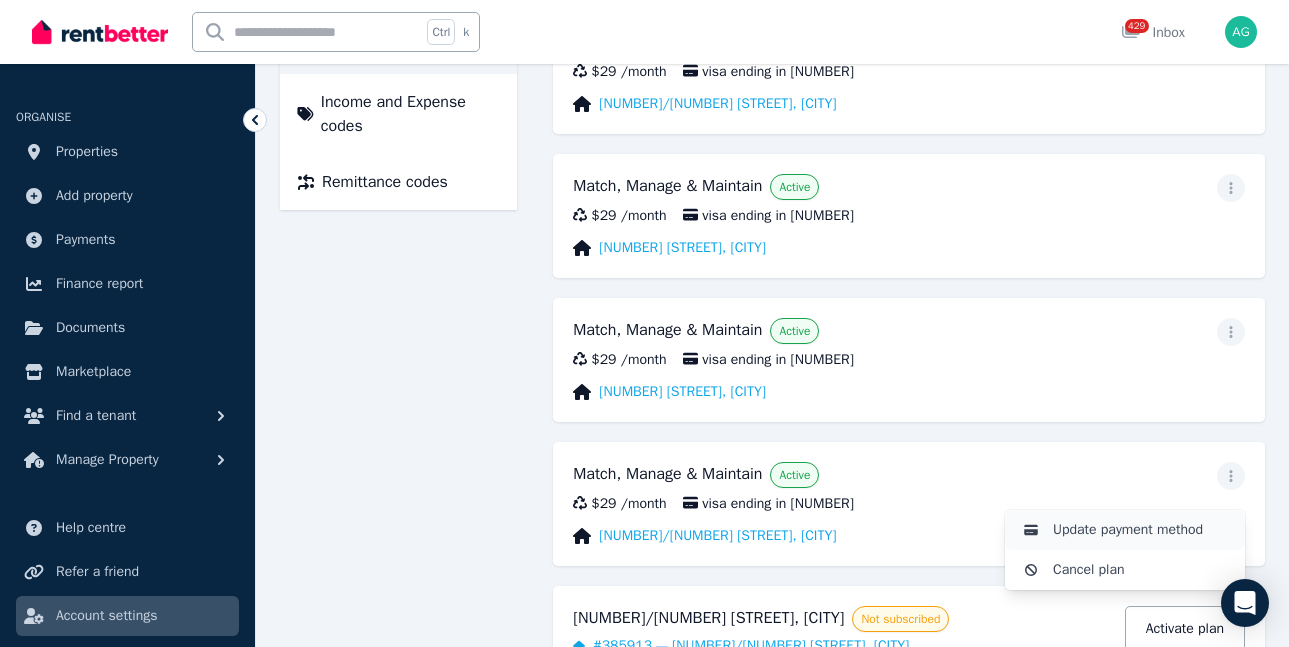 click on "Update payment method" at bounding box center [1141, 530] 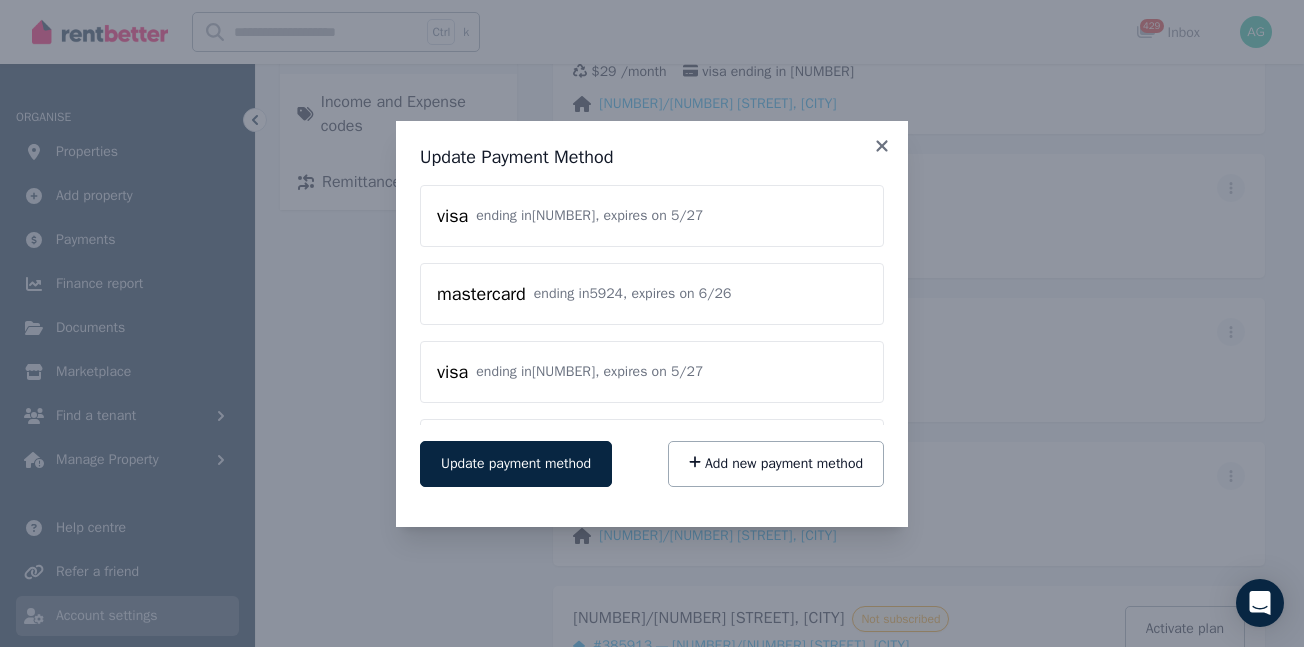 click on "mastercard" at bounding box center (481, 294) 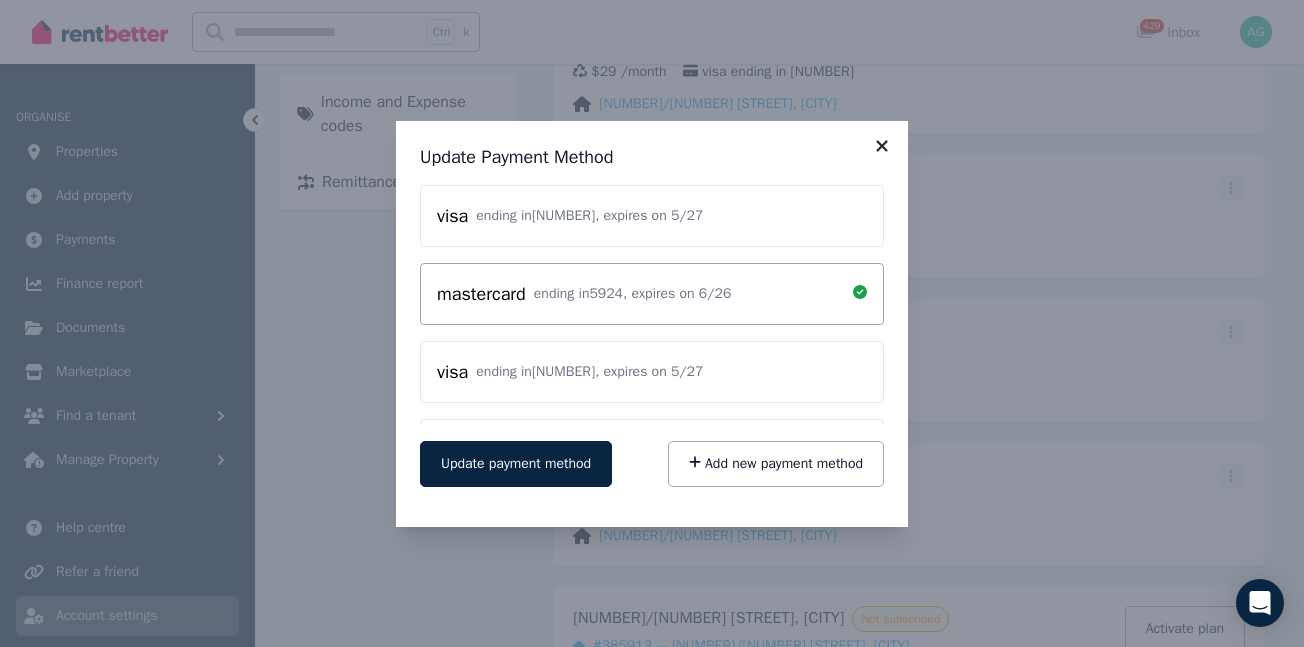 click 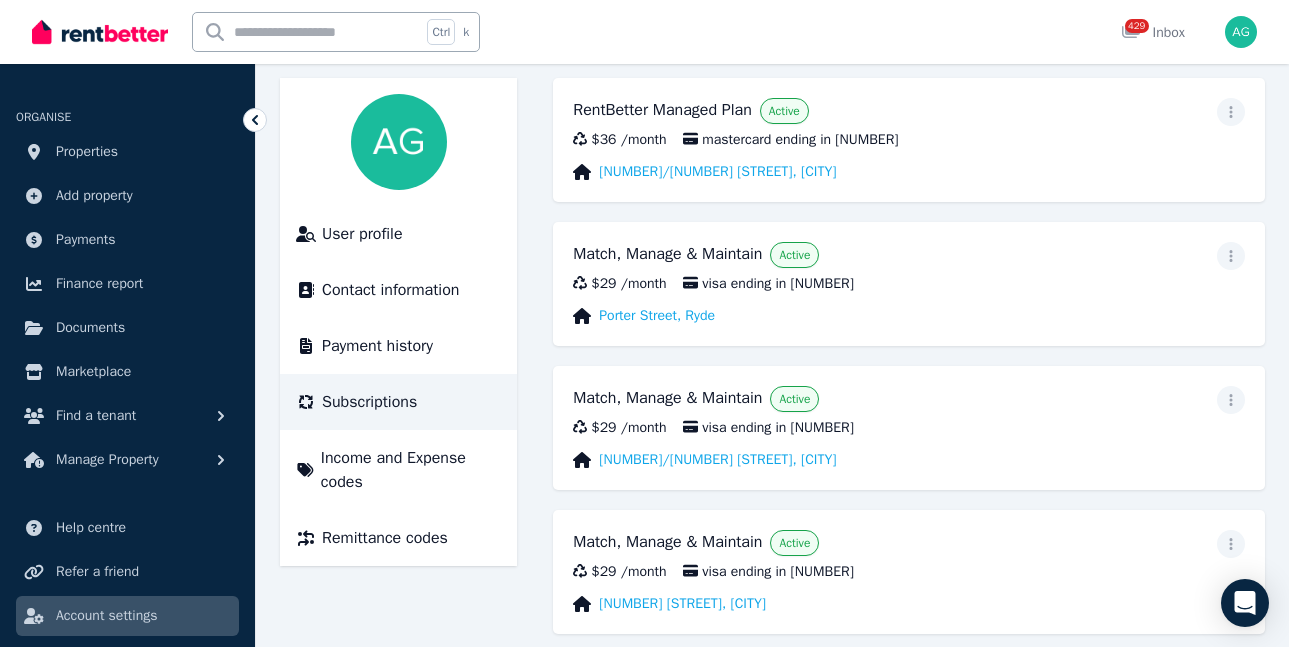 scroll, scrollTop: 300, scrollLeft: 0, axis: vertical 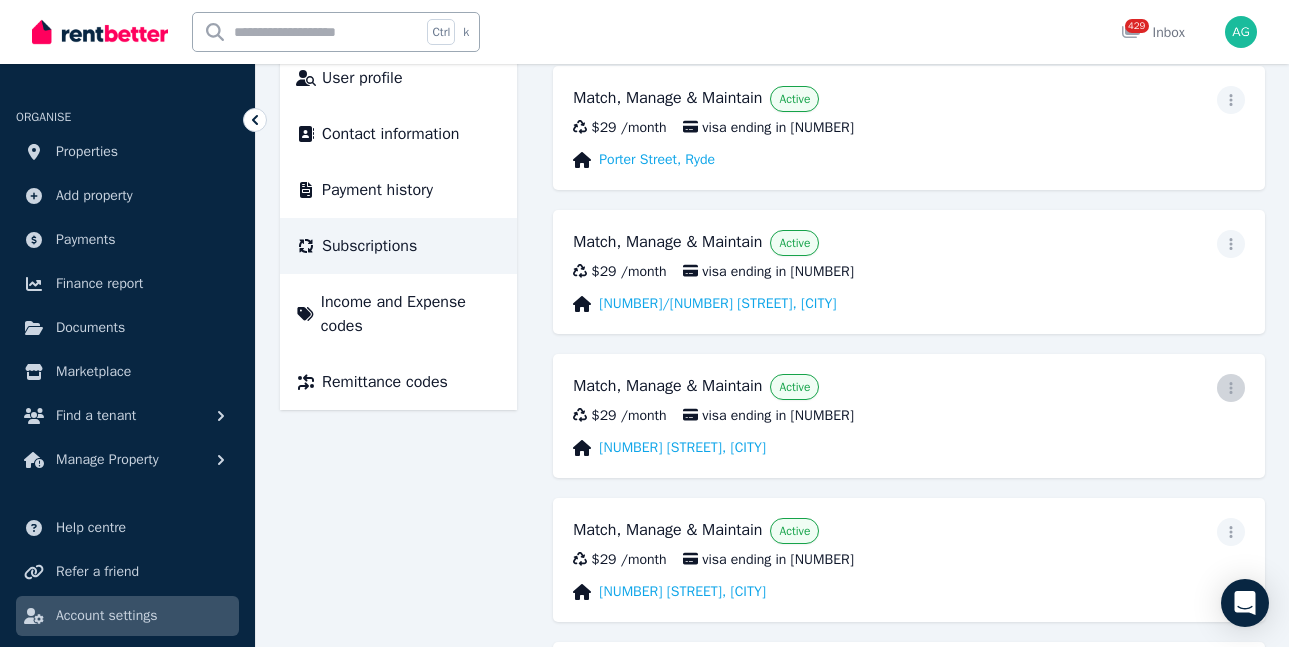 click 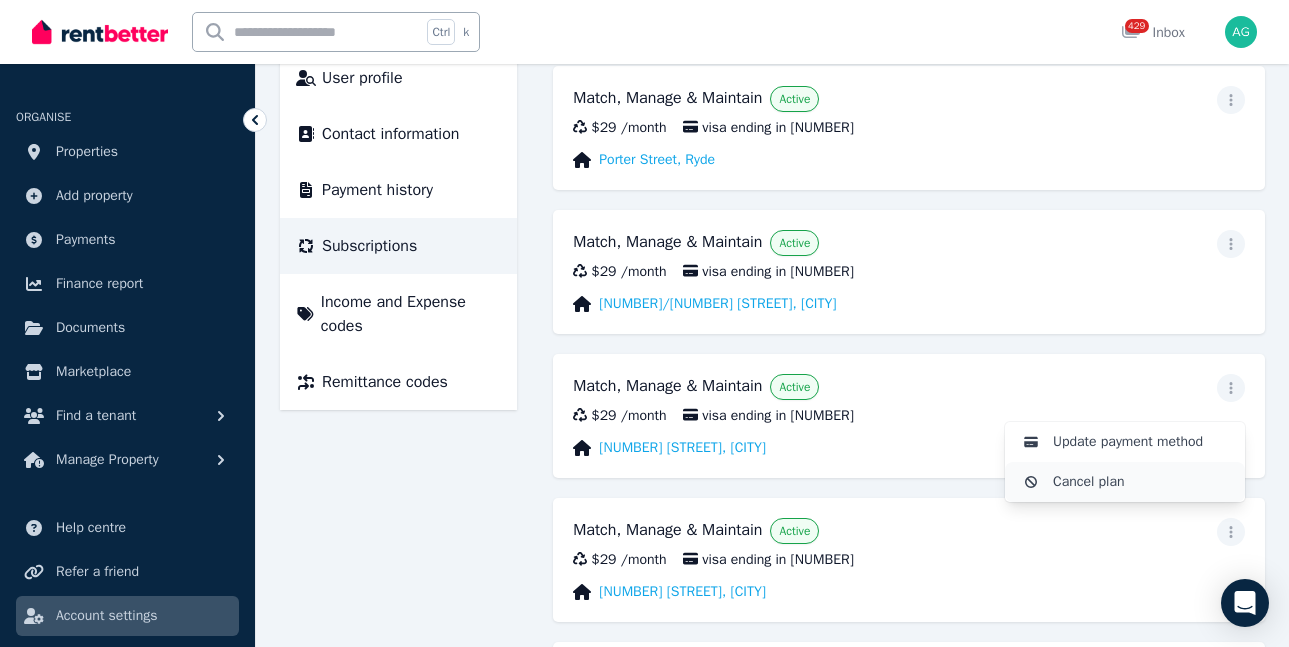 click on "Cancel plan" at bounding box center (1141, 482) 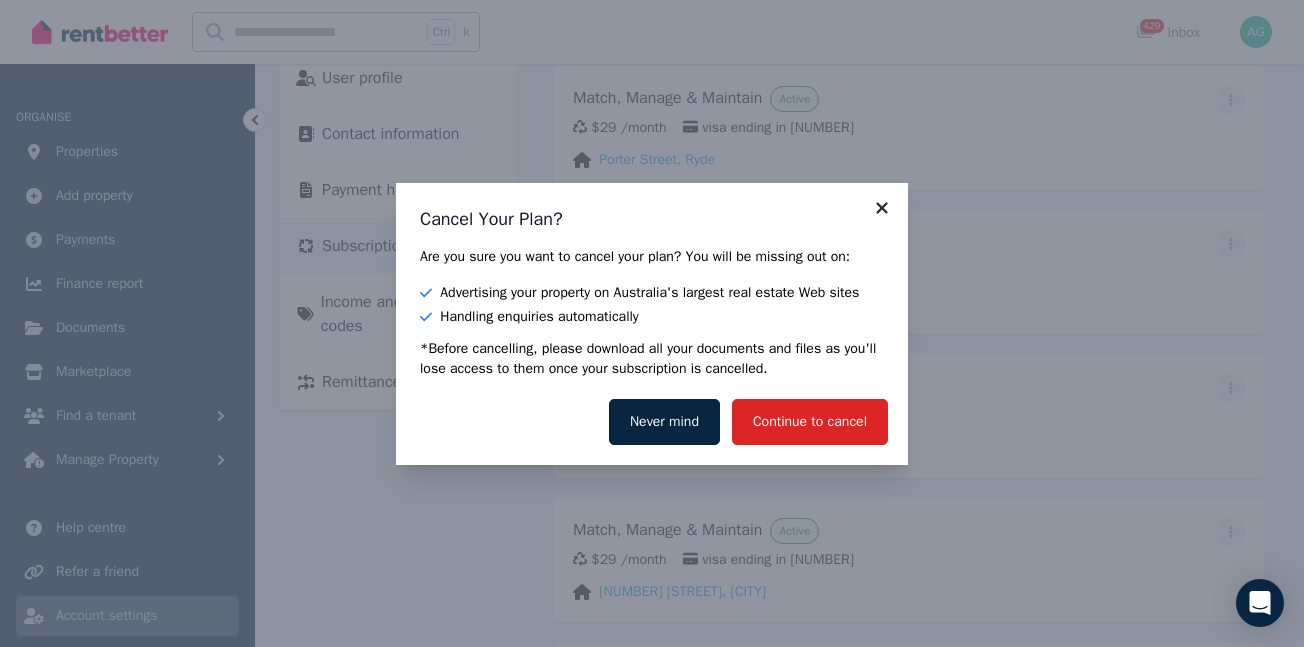 click 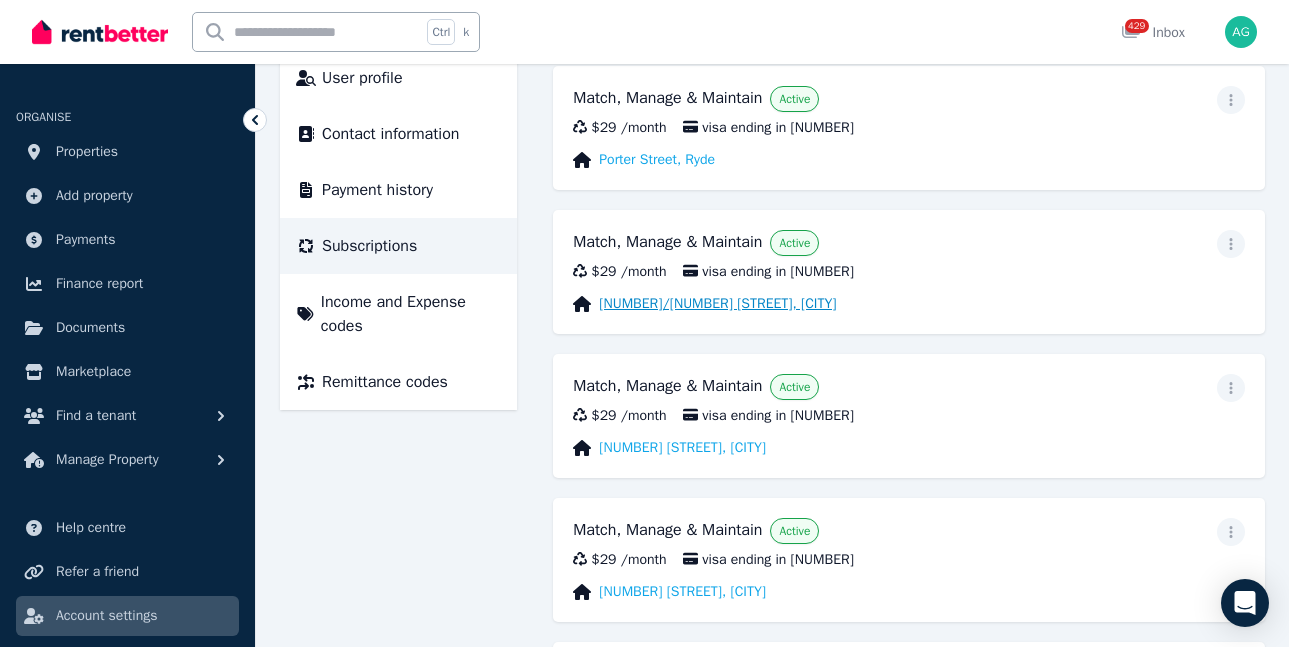 click on "[NUMBER]/[NUMBER] [STREET], [CITY]" at bounding box center (717, 304) 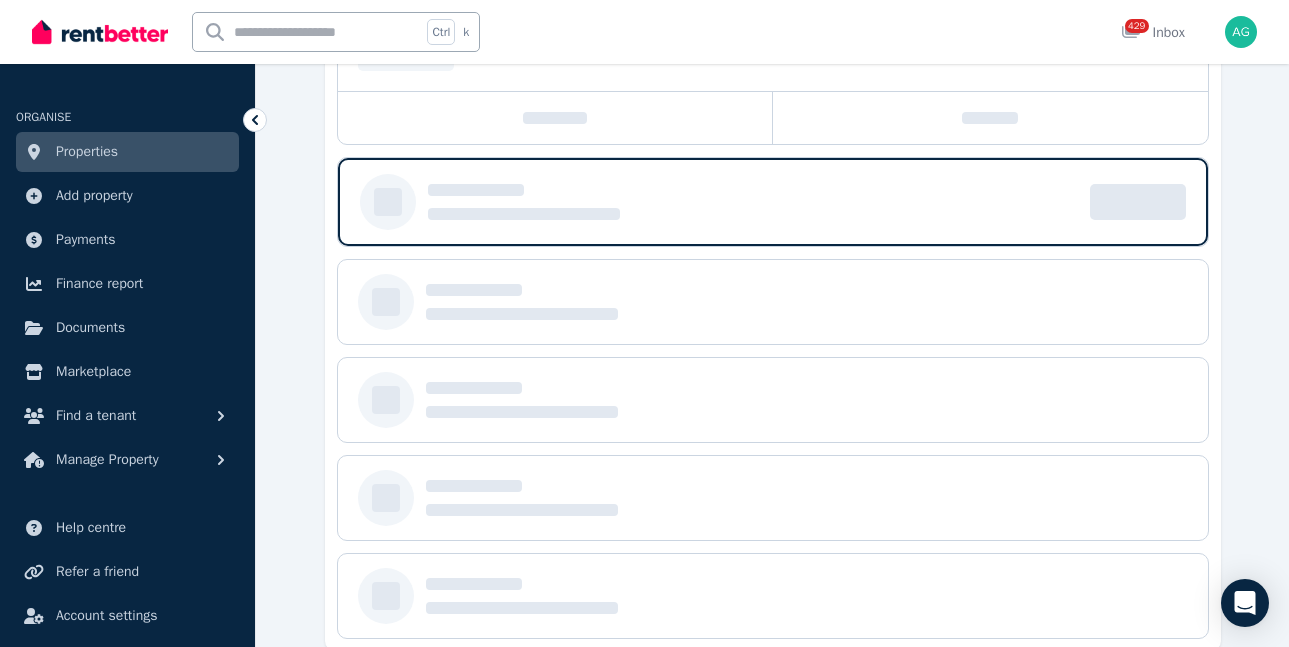 scroll, scrollTop: 0, scrollLeft: 0, axis: both 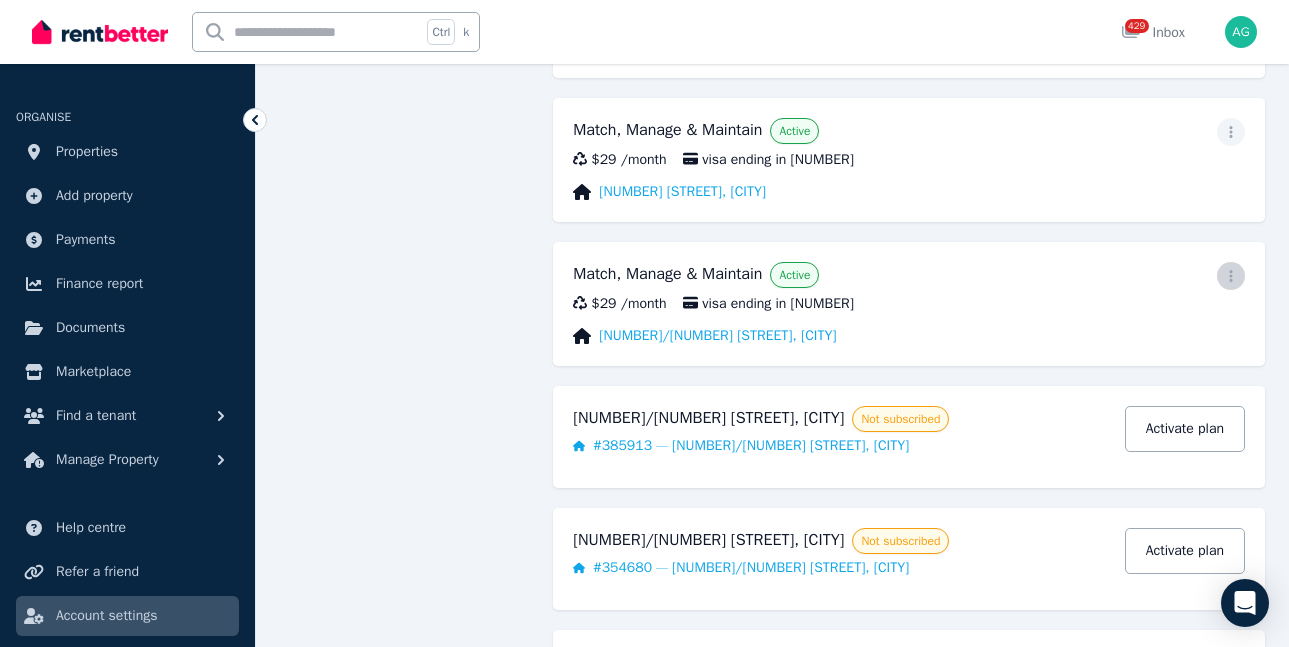click at bounding box center [1231, 276] 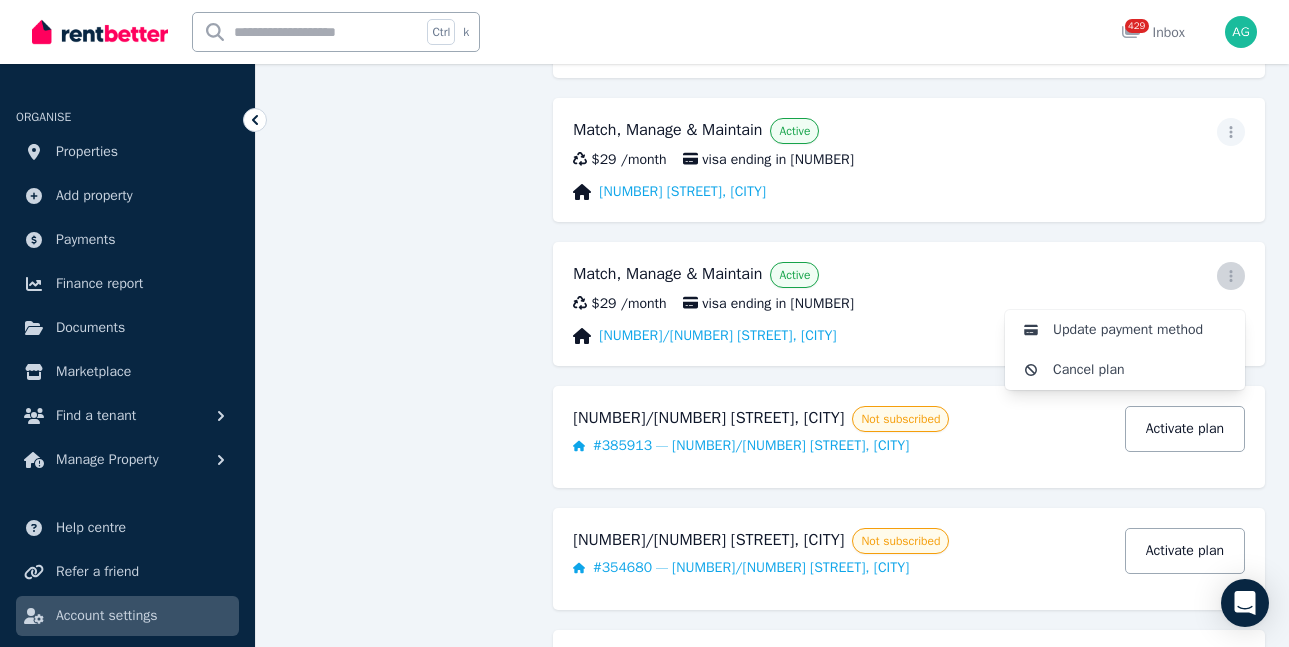 click at bounding box center (1231, 276) 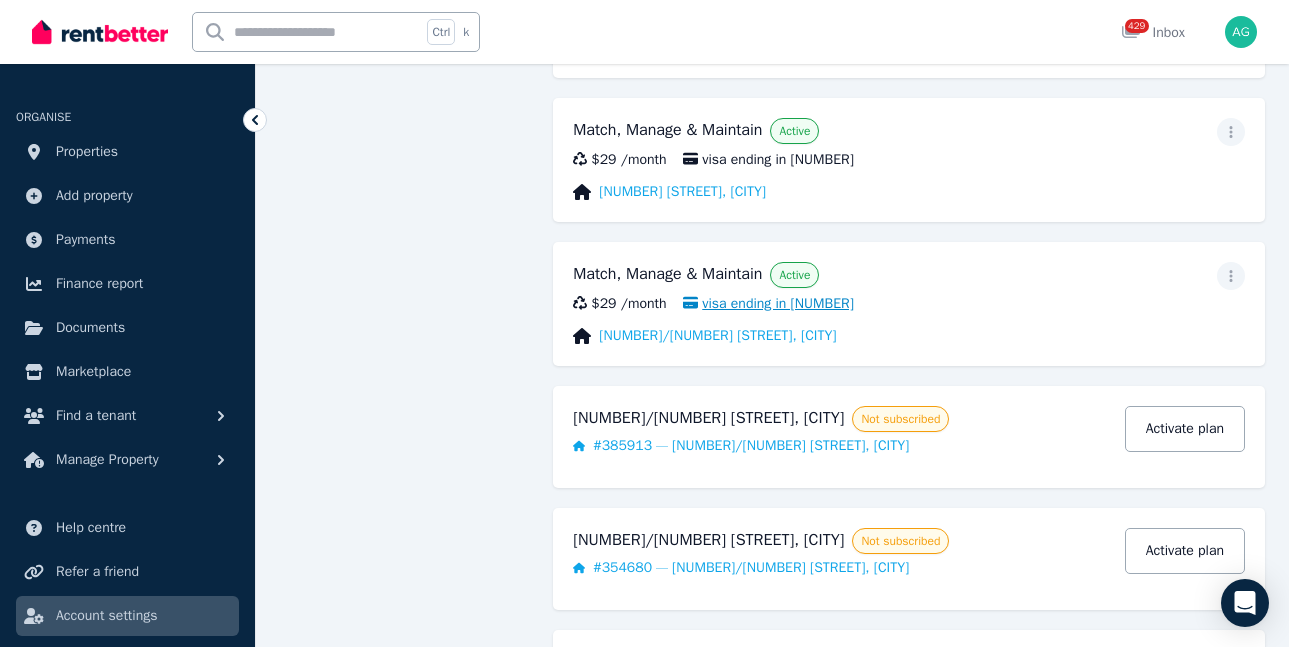 click on "visa ending in [NUMBER]" at bounding box center (768, 304) 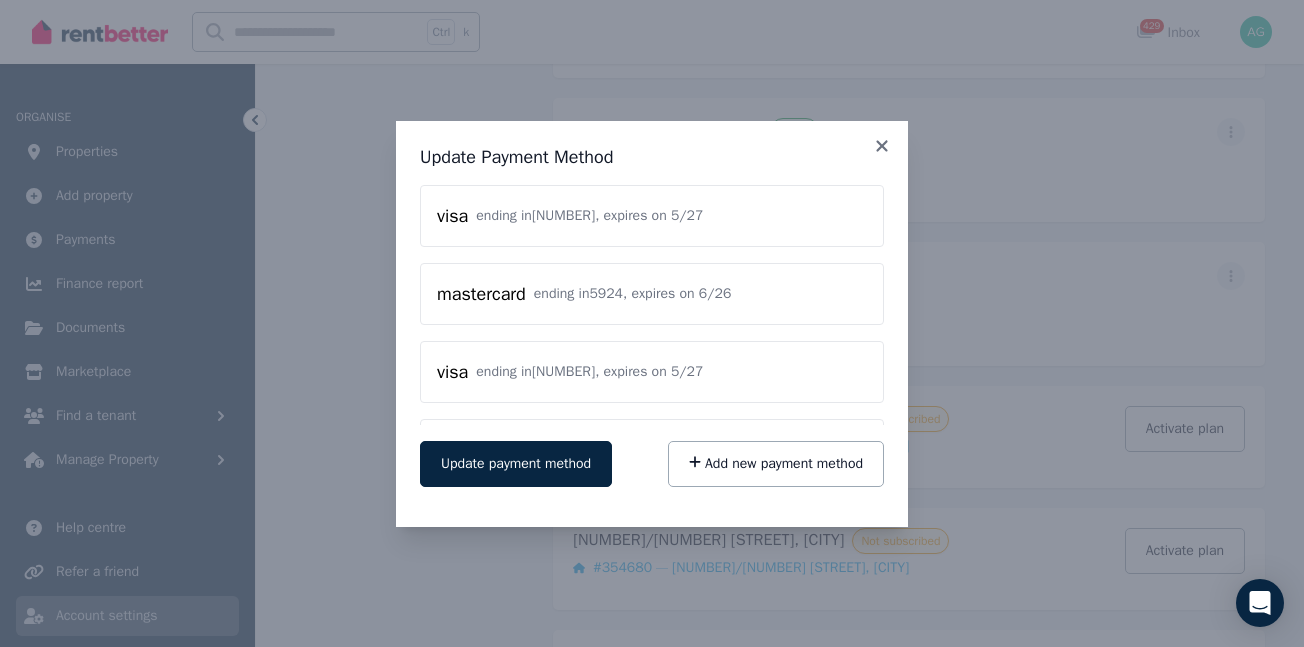 click on "mastercard ending in [NUMBER] , expires on [NUMBER]/[NUMBER]" at bounding box center [652, 294] 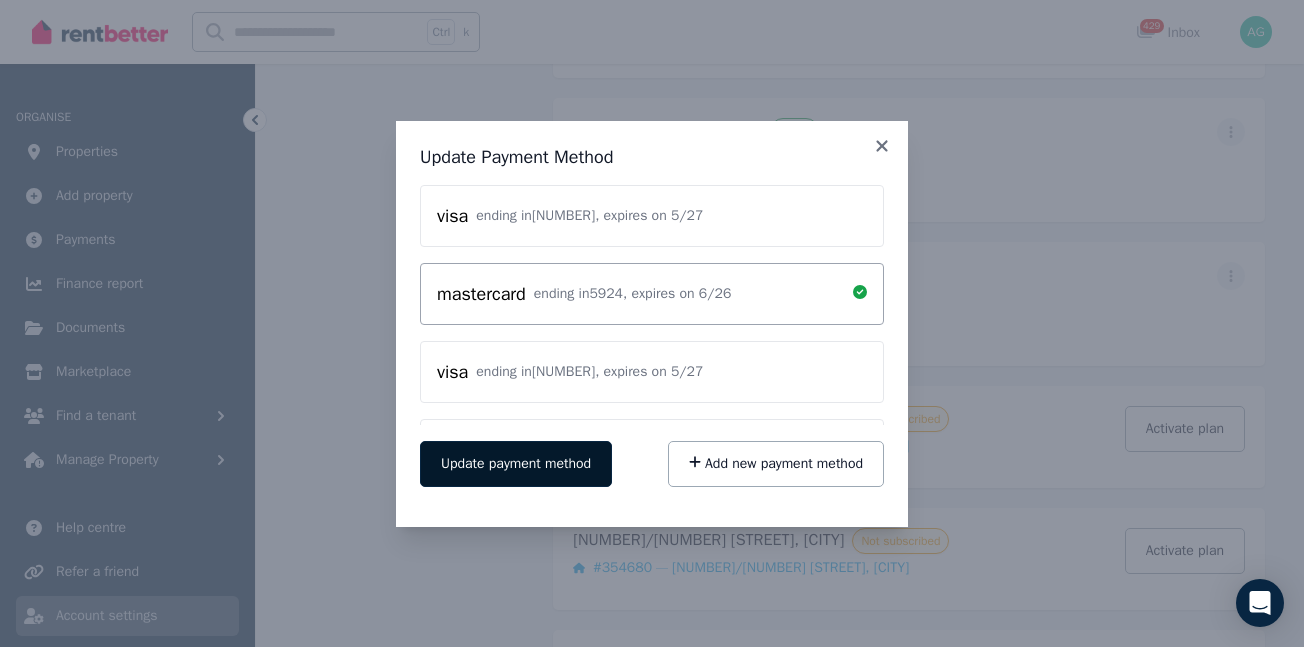 click on "Update payment method" at bounding box center [516, 464] 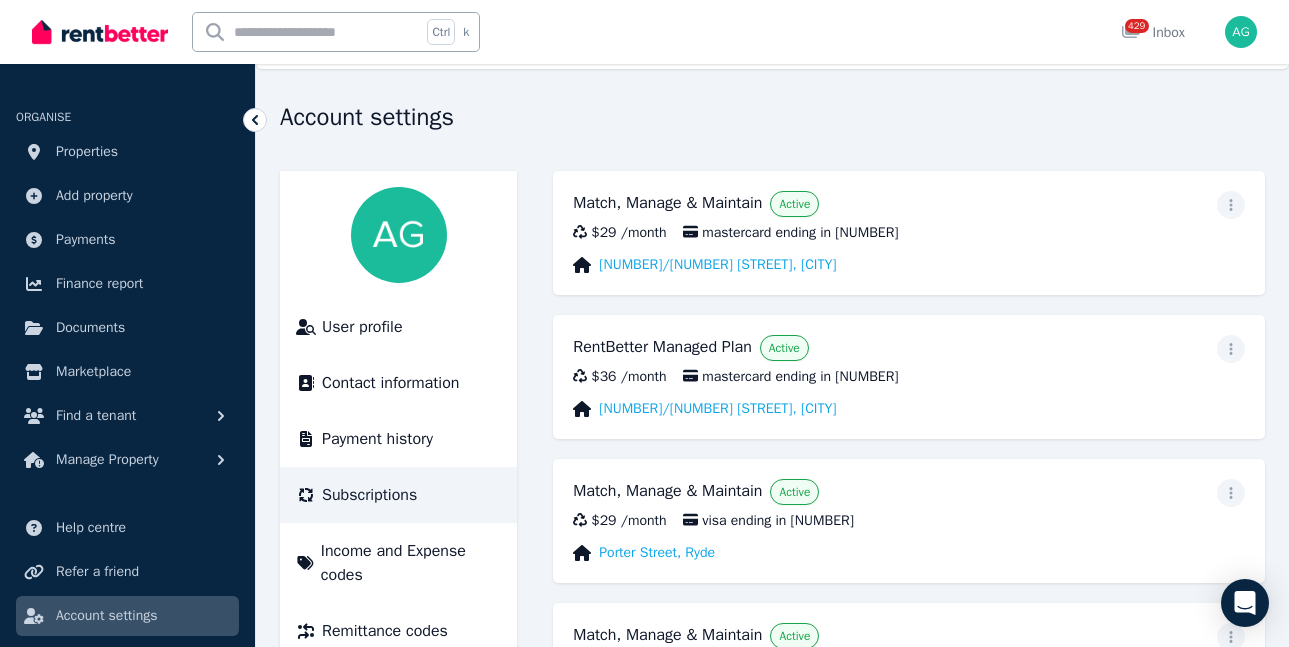 scroll, scrollTop: 0, scrollLeft: 0, axis: both 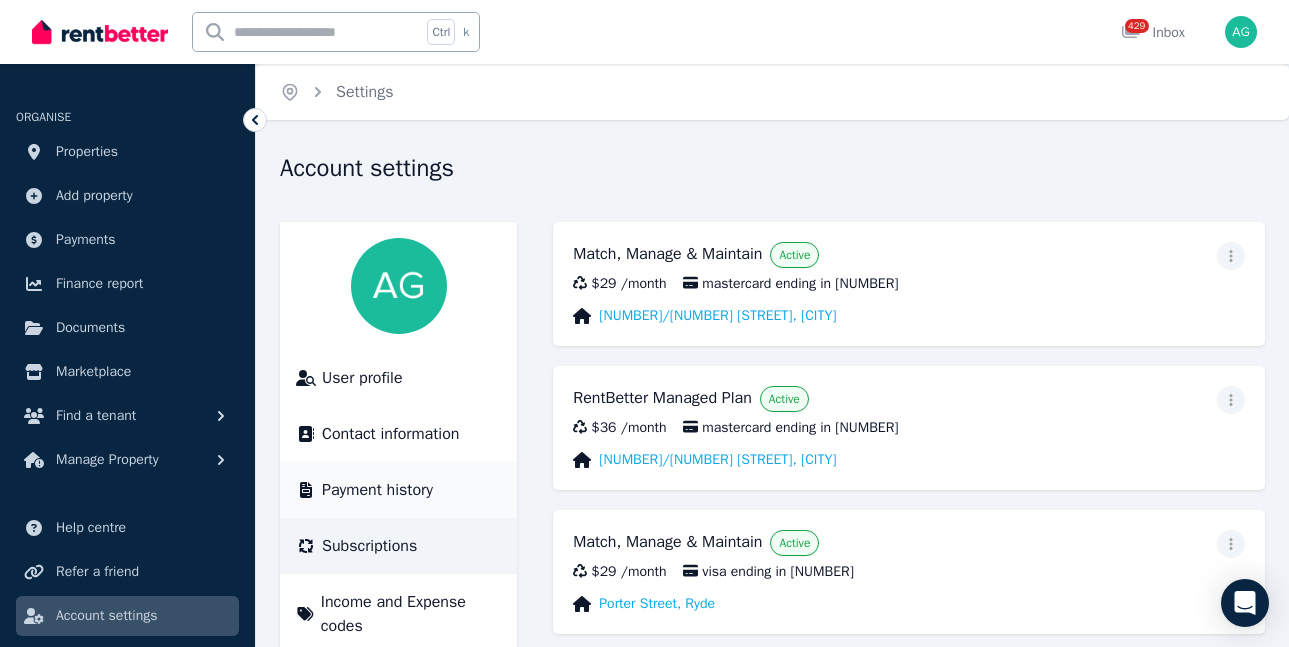 click on "Payment history" at bounding box center (377, 490) 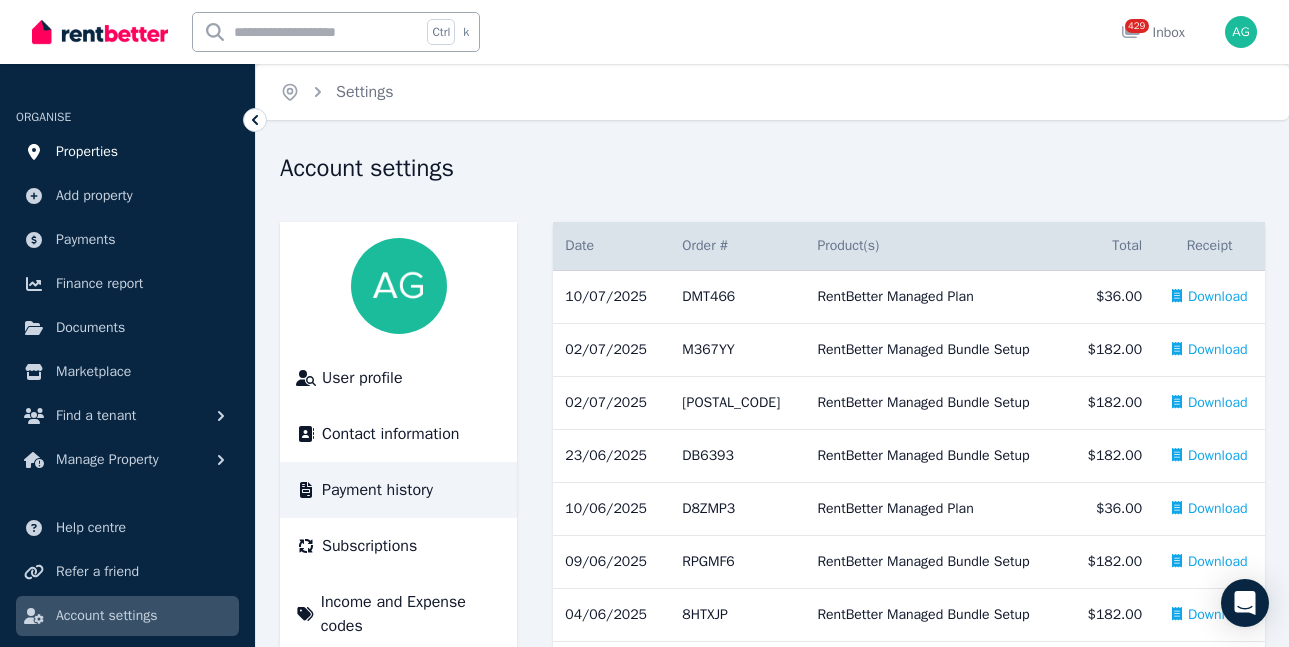 click on "Properties" at bounding box center (87, 152) 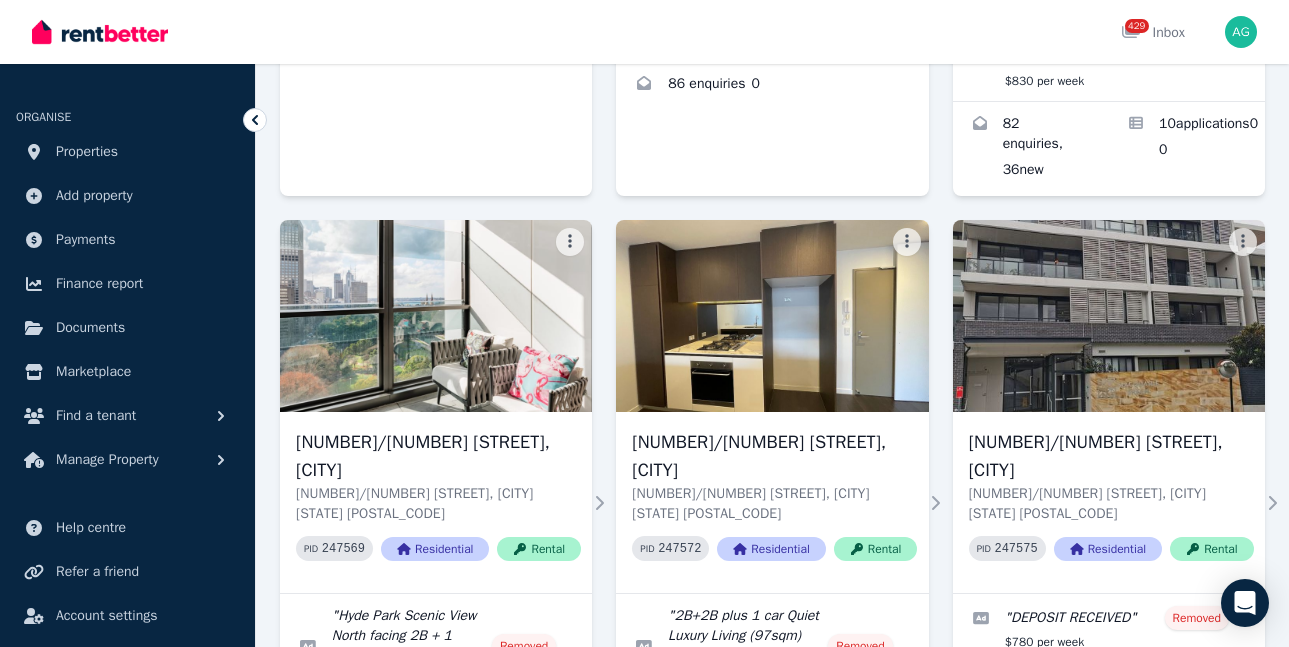 scroll, scrollTop: 1000, scrollLeft: 0, axis: vertical 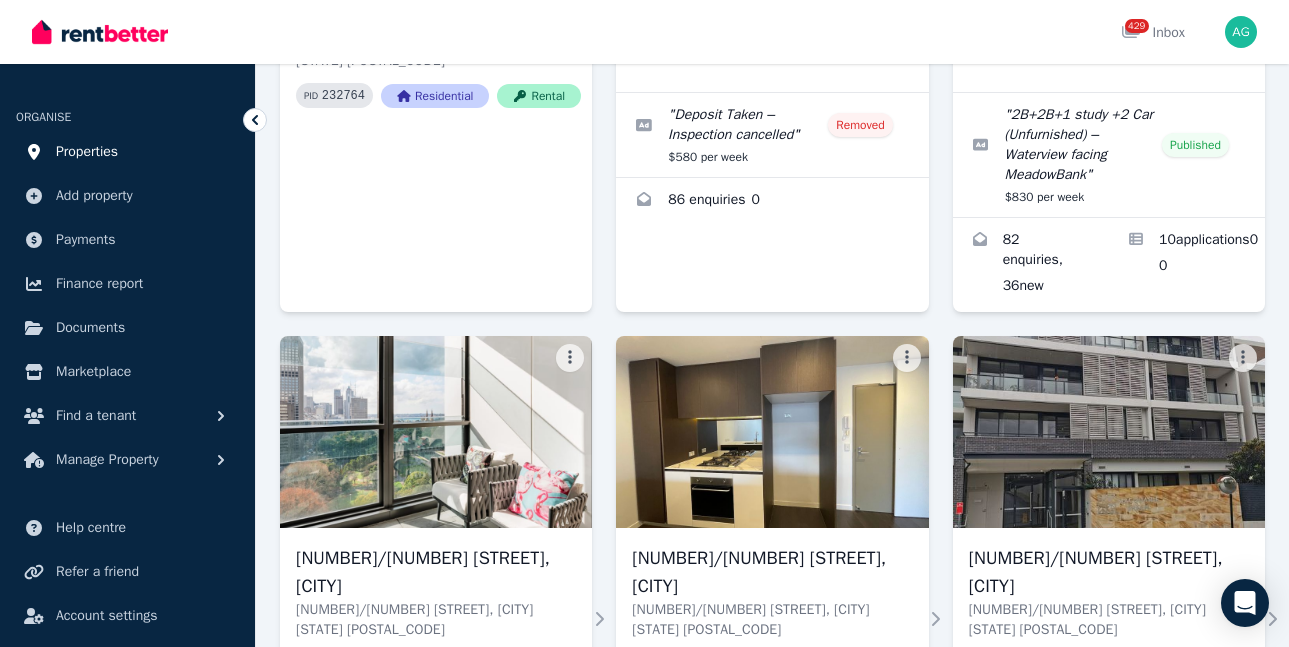 click on "Properties" at bounding box center (87, 152) 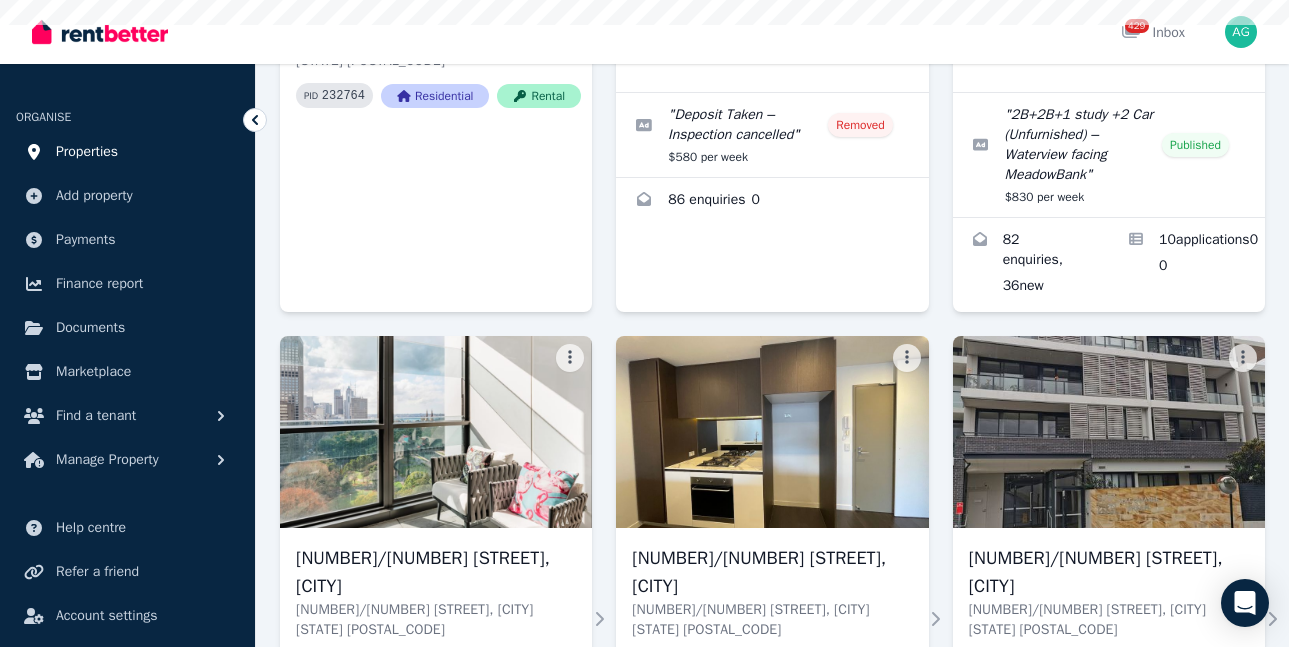 scroll, scrollTop: 0, scrollLeft: 0, axis: both 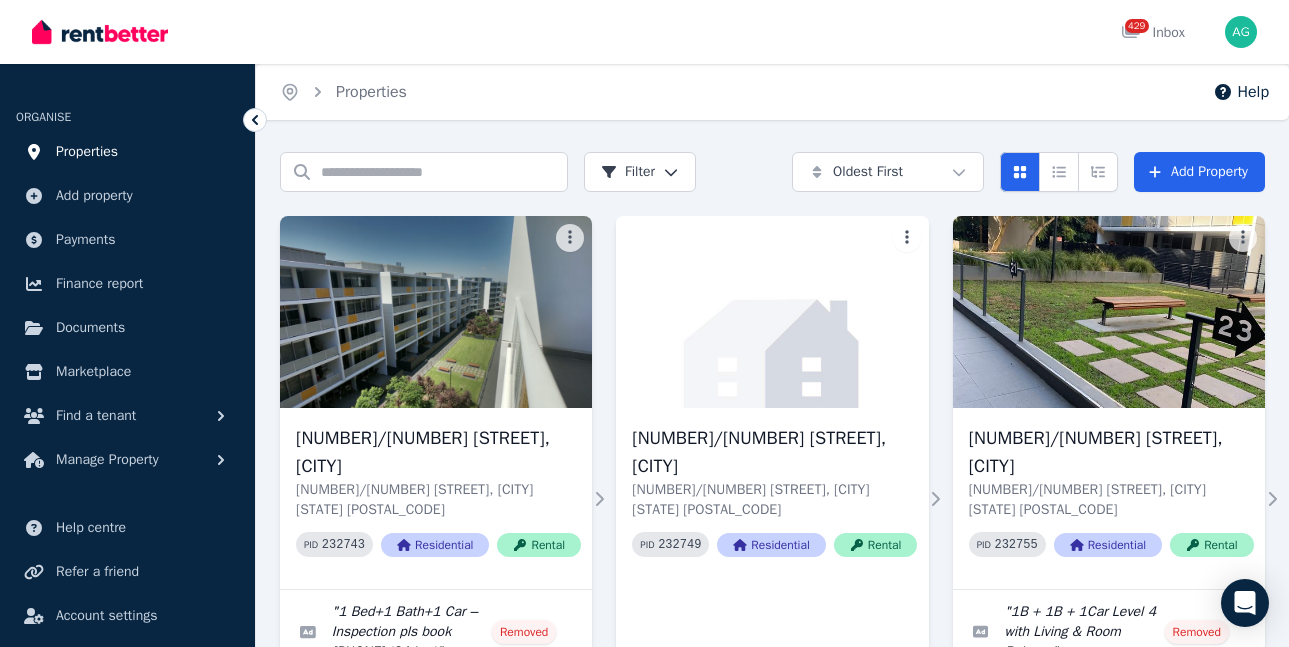 click on "Properties" at bounding box center (87, 152) 